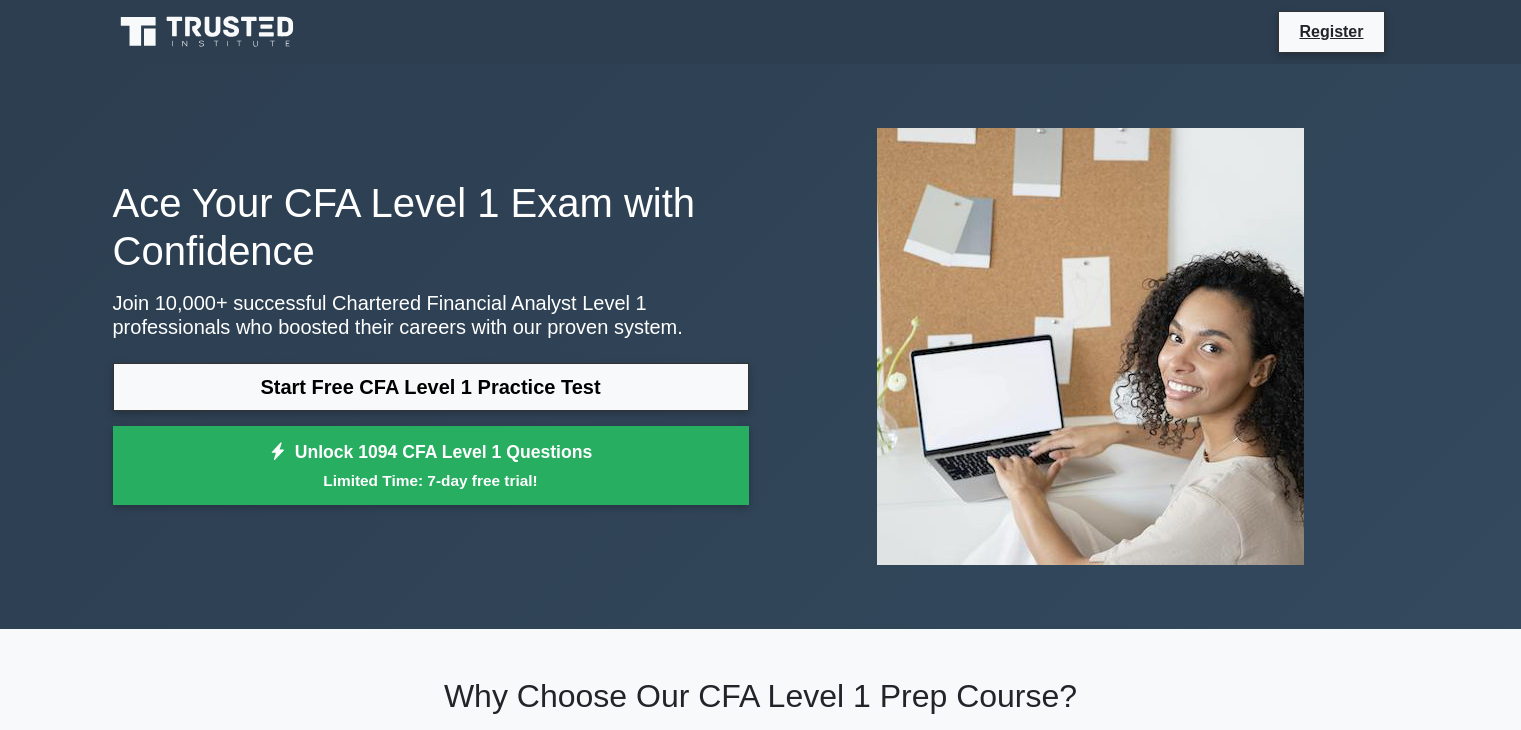 scroll, scrollTop: 0, scrollLeft: 0, axis: both 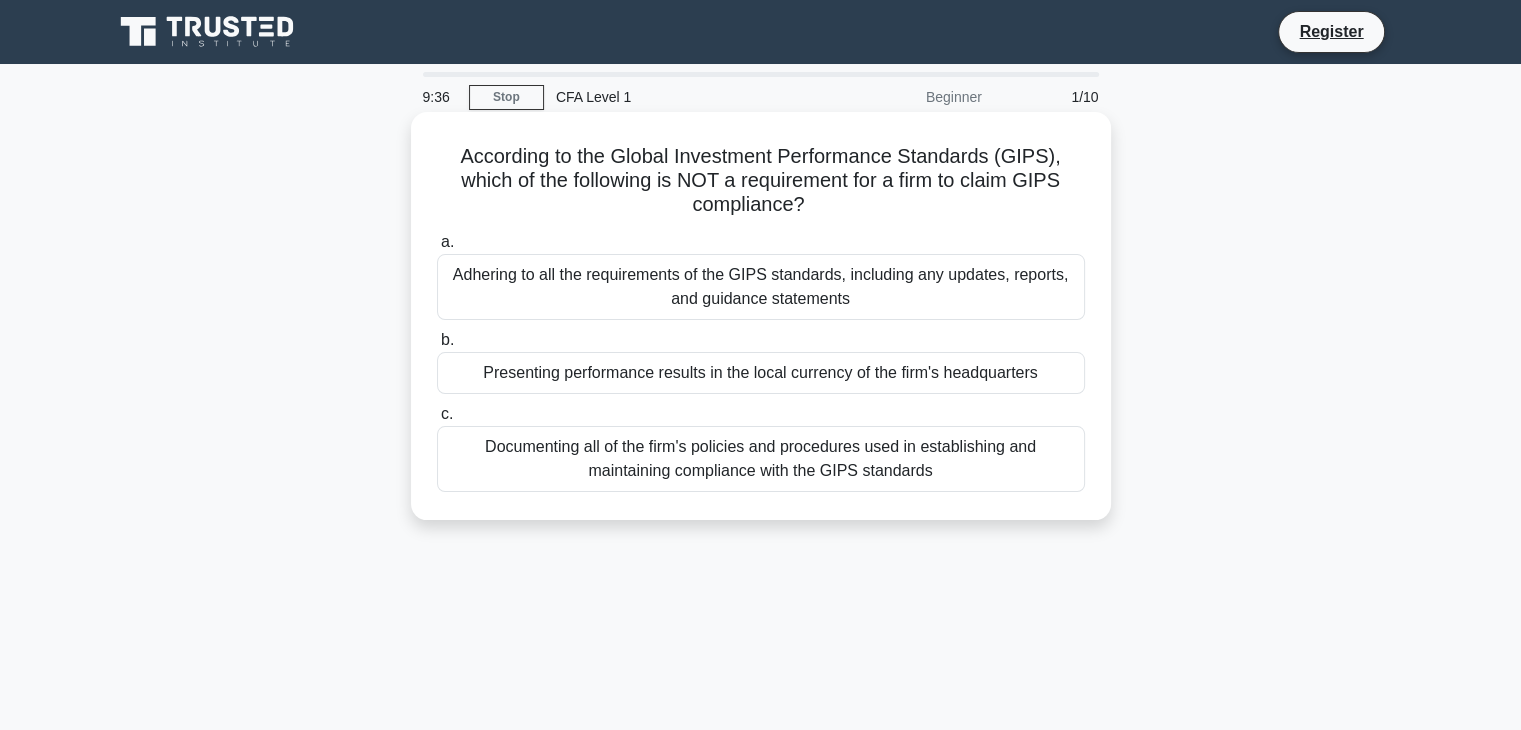 click on "Presenting performance results in the local currency of the firm's headquarters" at bounding box center [761, 373] 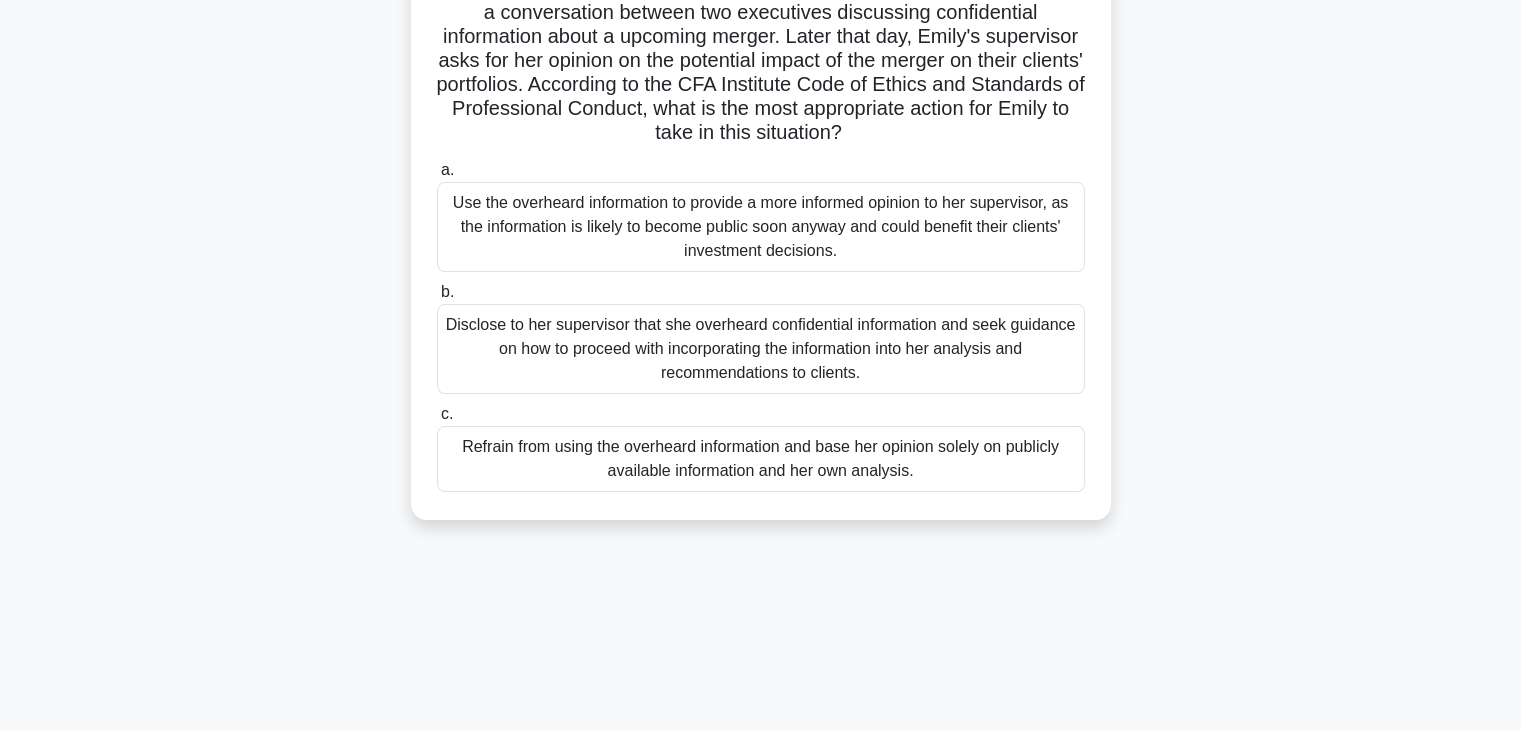 scroll, scrollTop: 200, scrollLeft: 0, axis: vertical 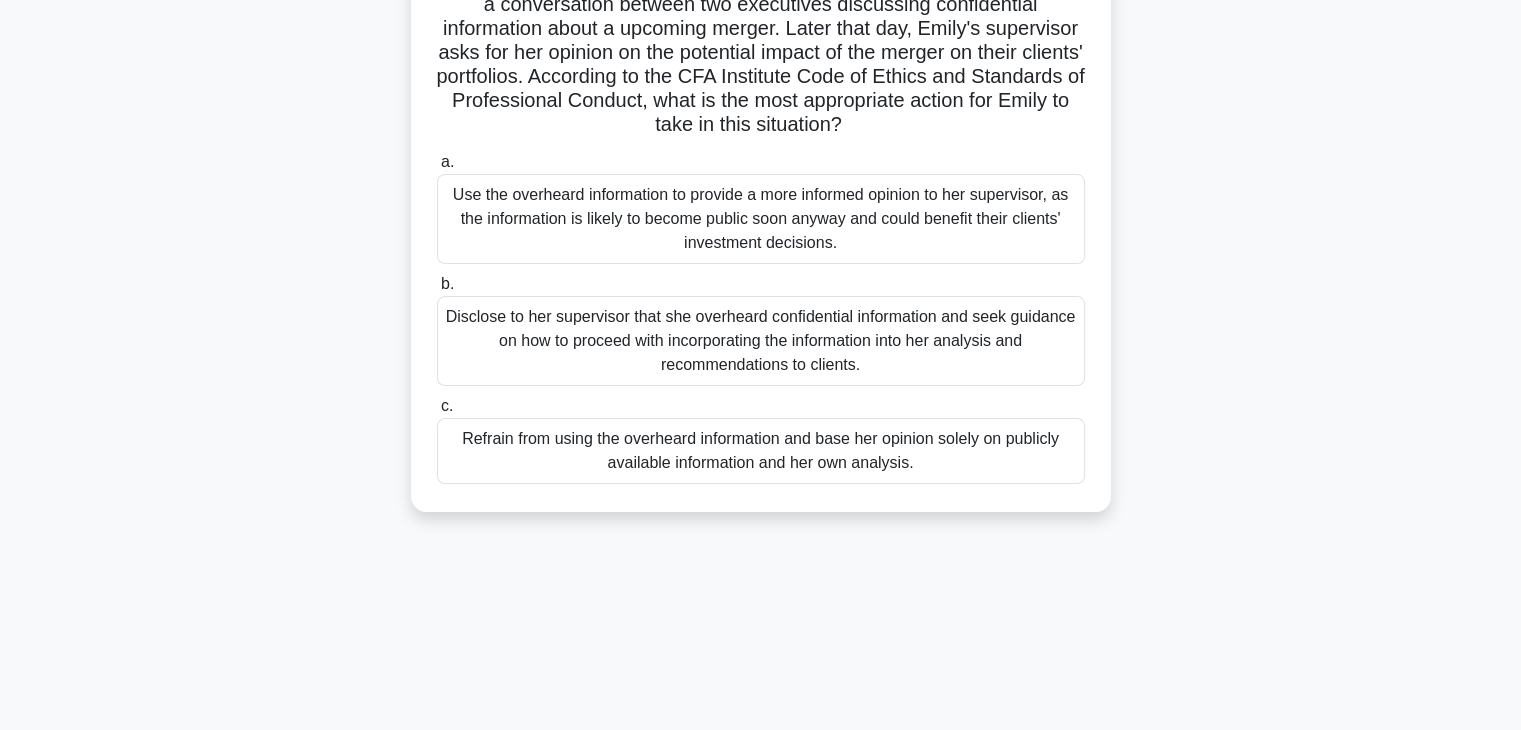 click on "Refrain from using the overheard information and base her opinion solely on publicly available information and her own analysis." at bounding box center [761, 451] 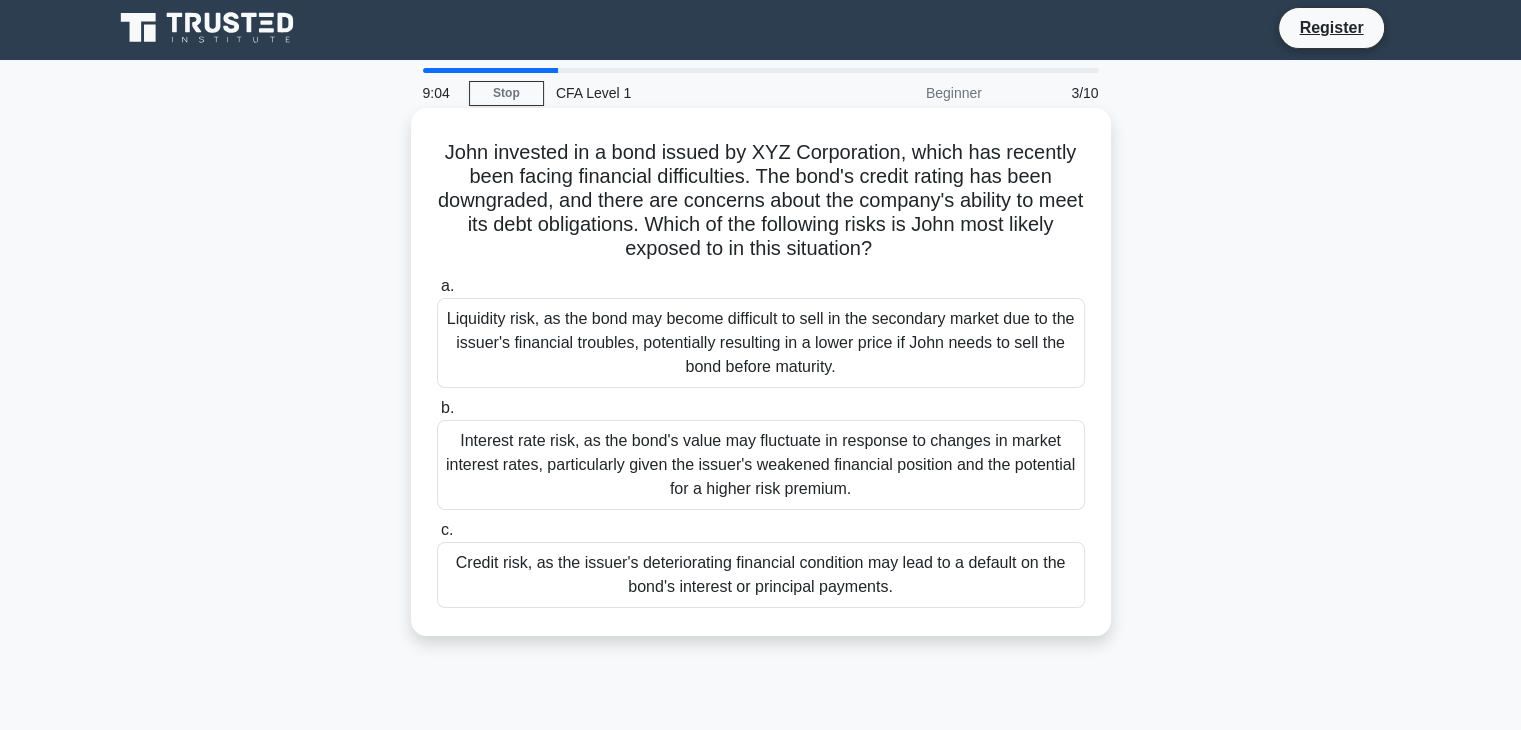 scroll, scrollTop: 0, scrollLeft: 0, axis: both 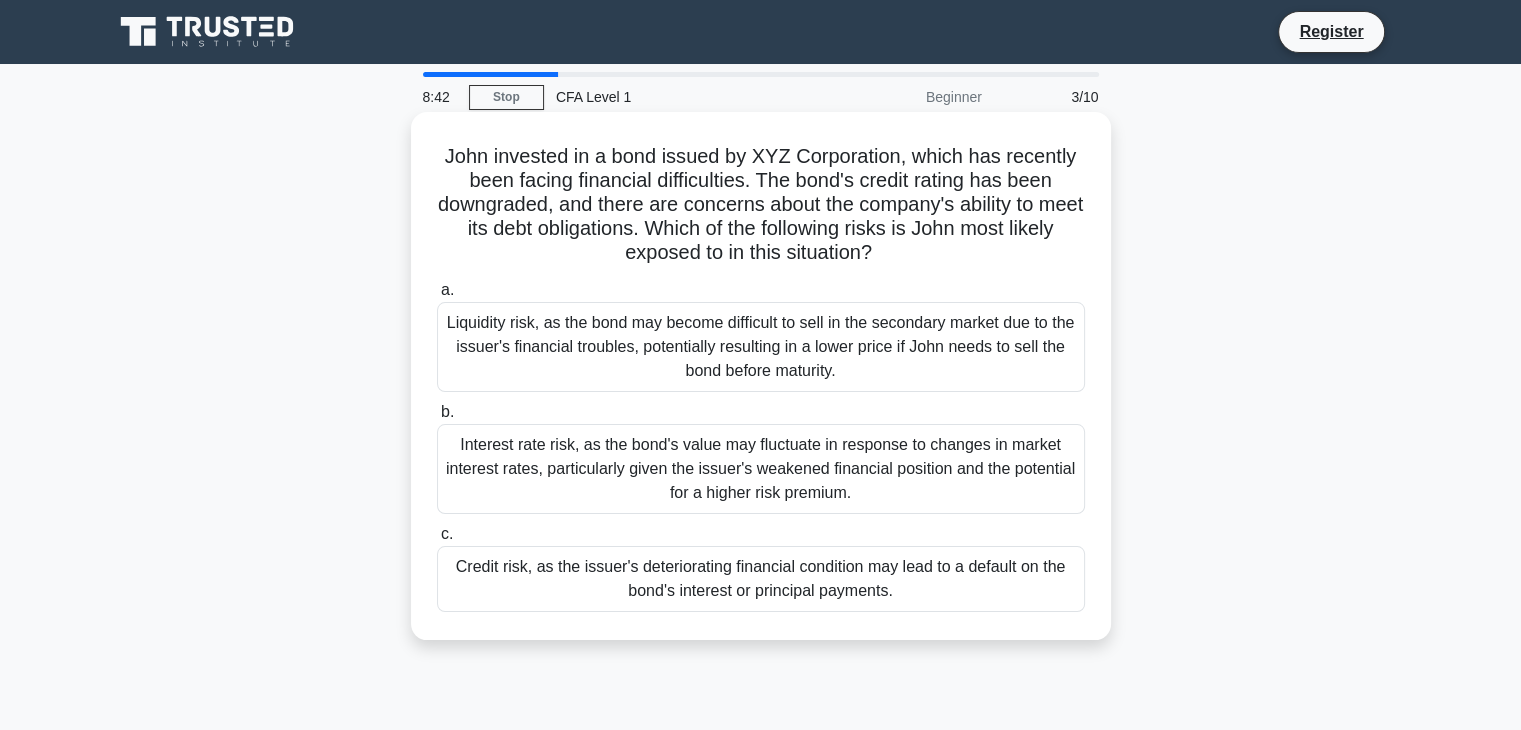 click on "Credit risk, as the issuer's deteriorating financial condition may lead to a default on the bond's interest or principal payments." at bounding box center [761, 579] 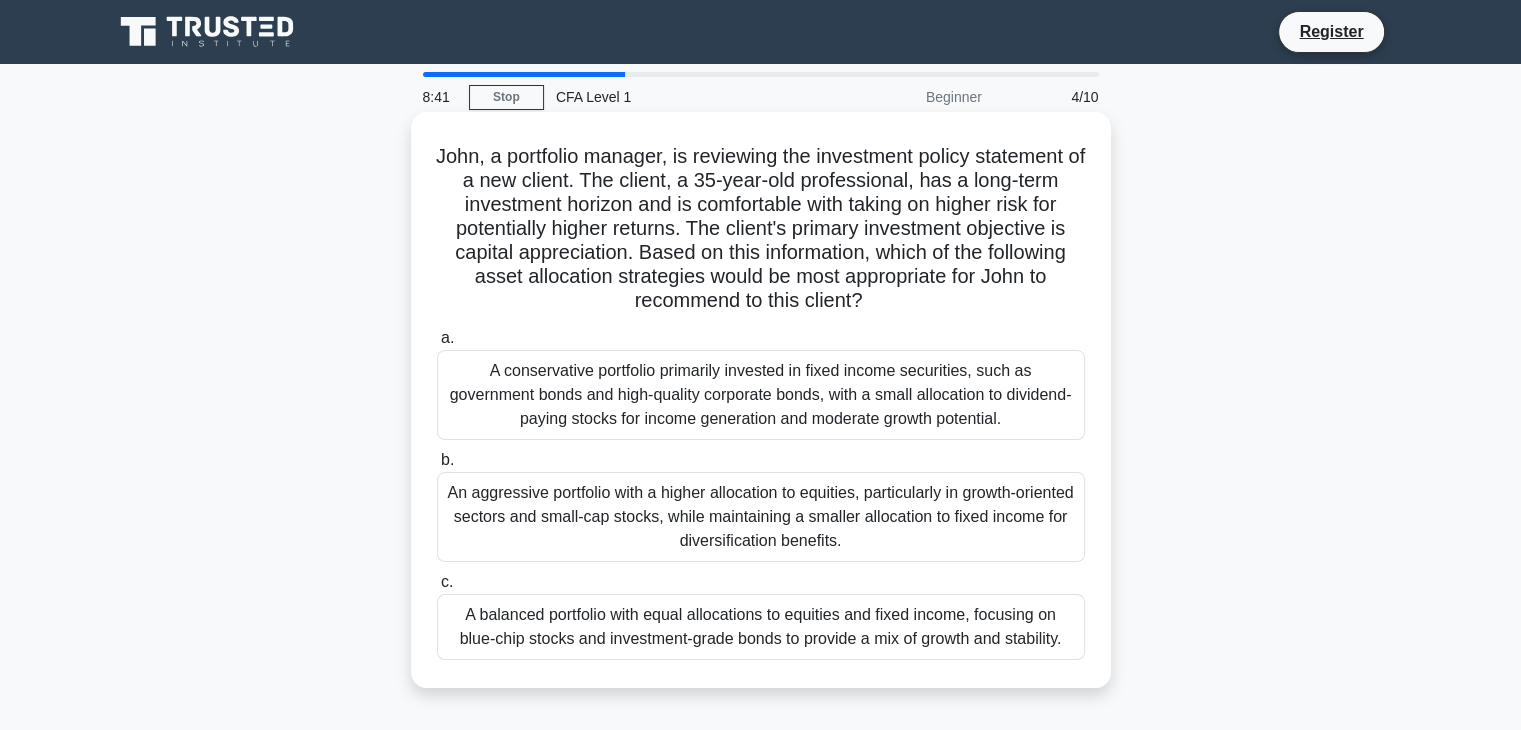 click on "An aggressive portfolio with a higher allocation to equities, particularly in growth-oriented sectors and small-cap stocks, while maintaining a smaller allocation to fixed income for diversification benefits." at bounding box center [761, 517] 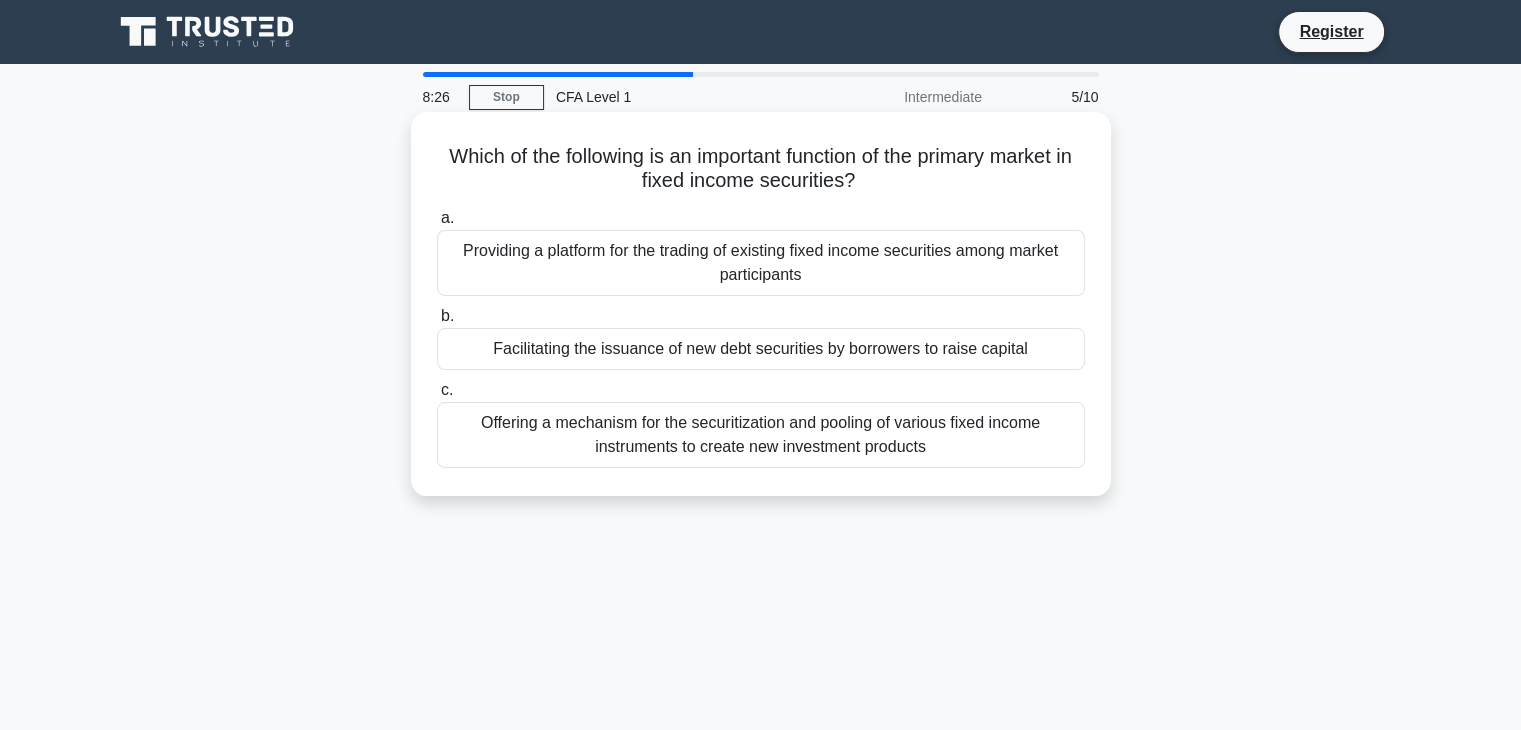 click on "Providing a platform for the trading of existing fixed income securities among market participants" at bounding box center (761, 263) 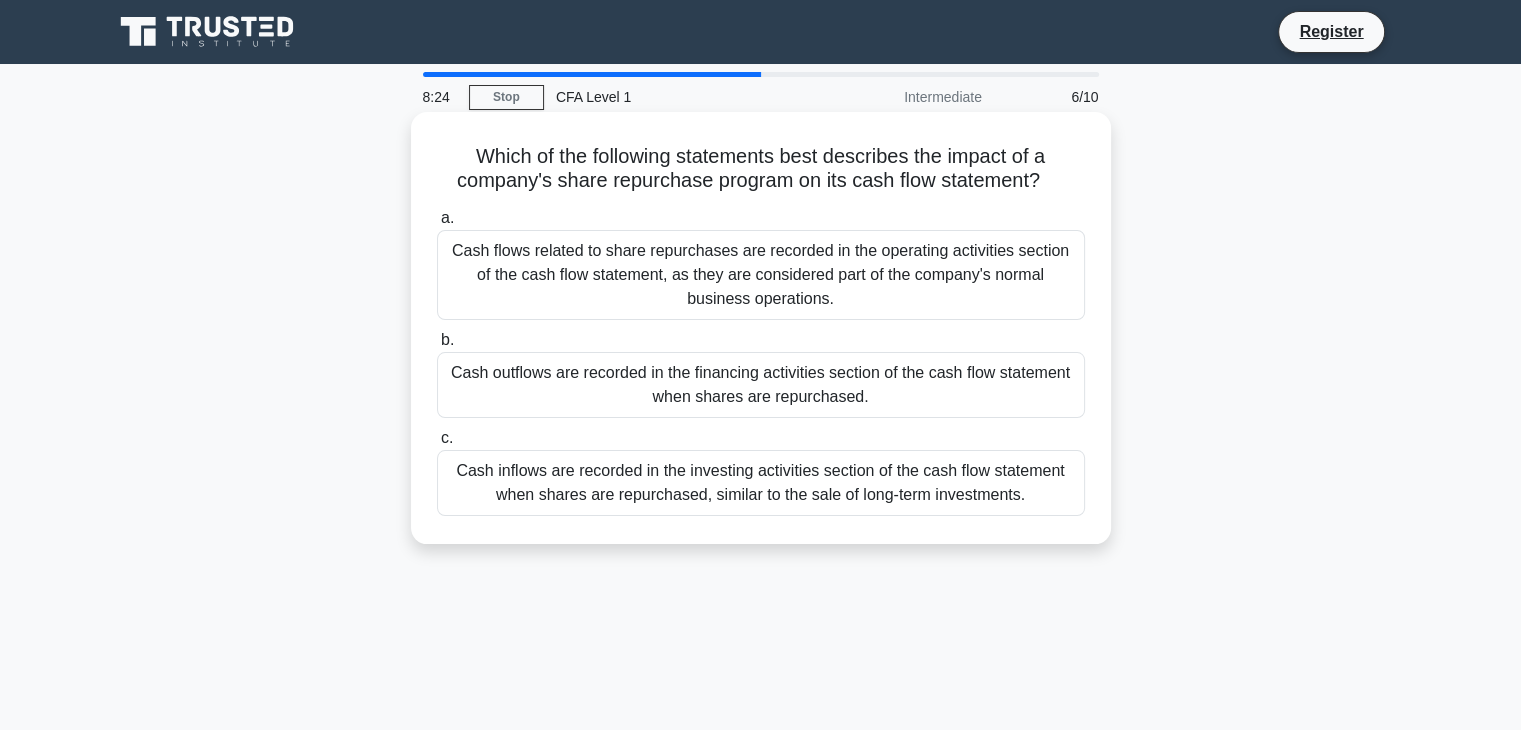 click on "Cash flows related to share repurchases are recorded in the operating activities section of the cash flow statement, as they are considered part of the company's normal business operations." at bounding box center [761, 275] 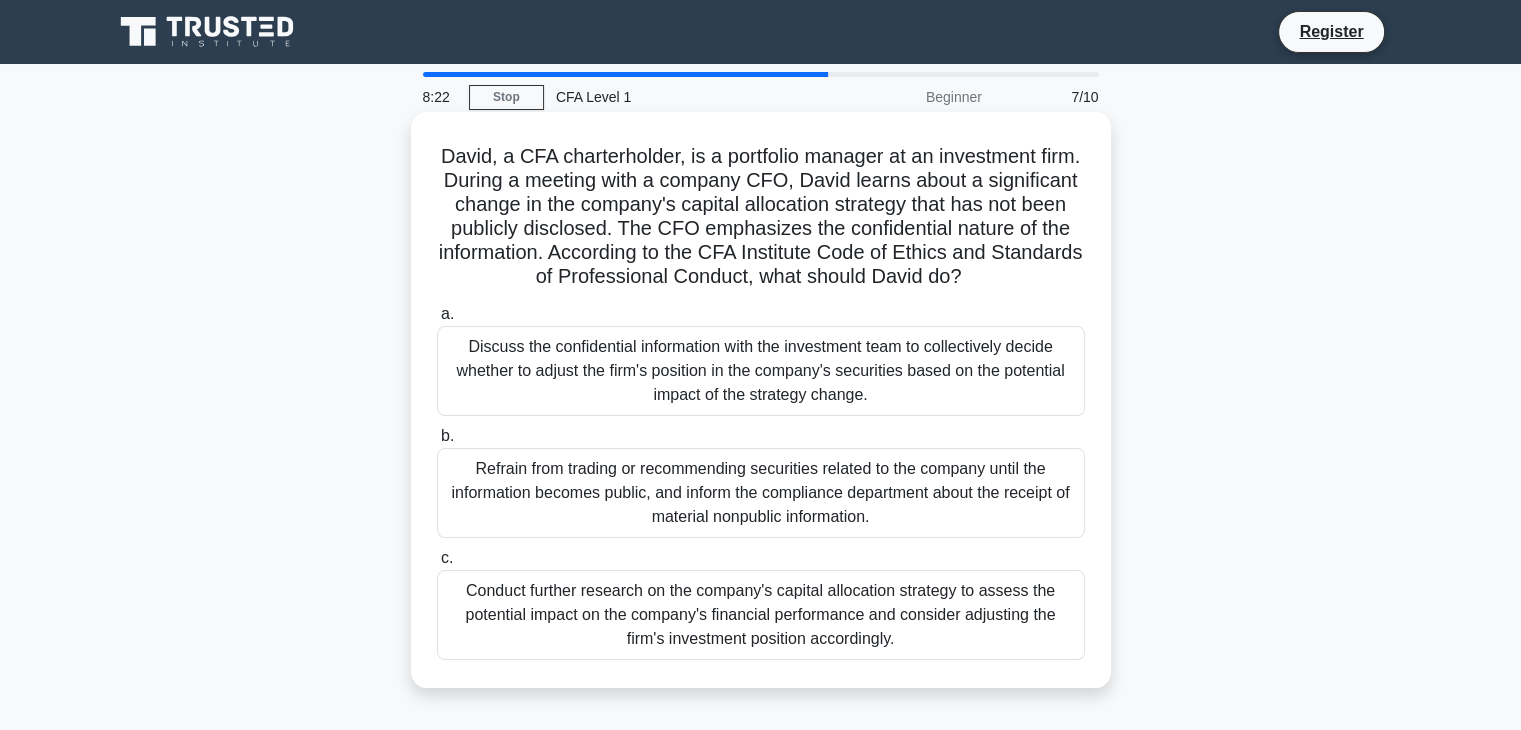 click on "Refrain from trading or recommending securities related to the company until the information becomes public, and inform the compliance department about the receipt of material nonpublic information." at bounding box center [761, 493] 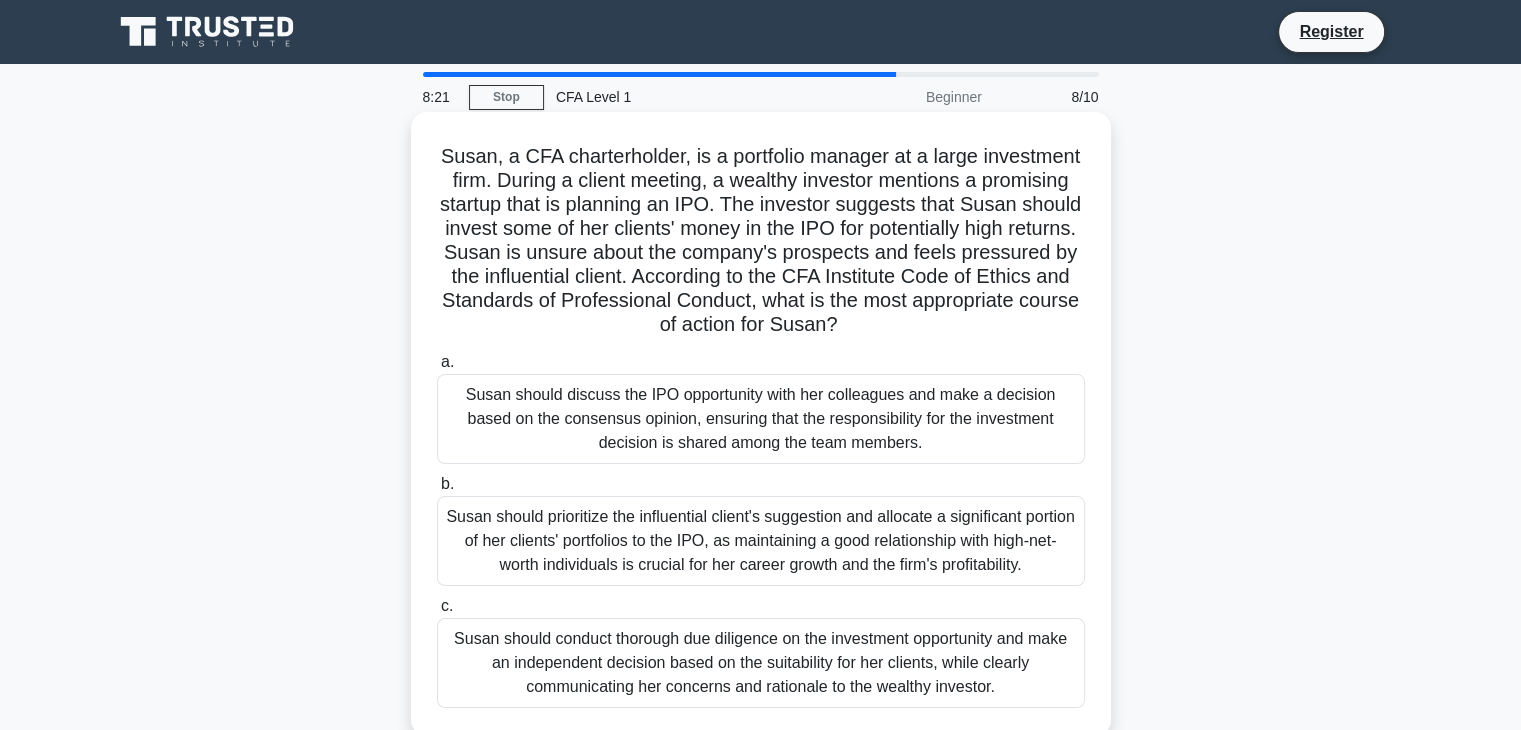 click on "Susan should discuss the IPO opportunity with her colleagues and make a decision based on the consensus opinion, ensuring that the responsibility for the investment decision is shared among the team members." at bounding box center (761, 419) 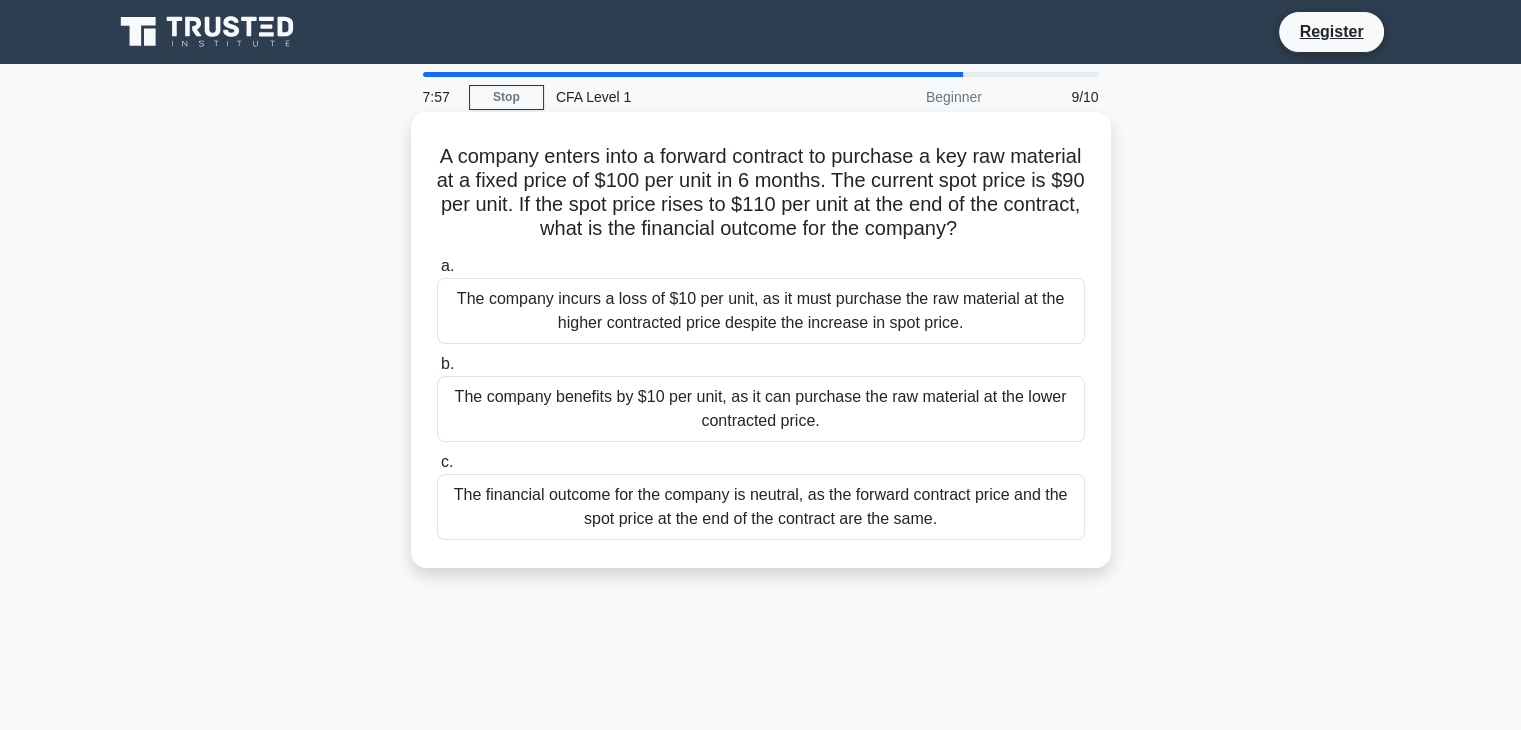 click on "The company incurs a loss of $10 per unit, as it must purchase the raw material at the higher contracted price despite the increase in spot price." at bounding box center (761, 311) 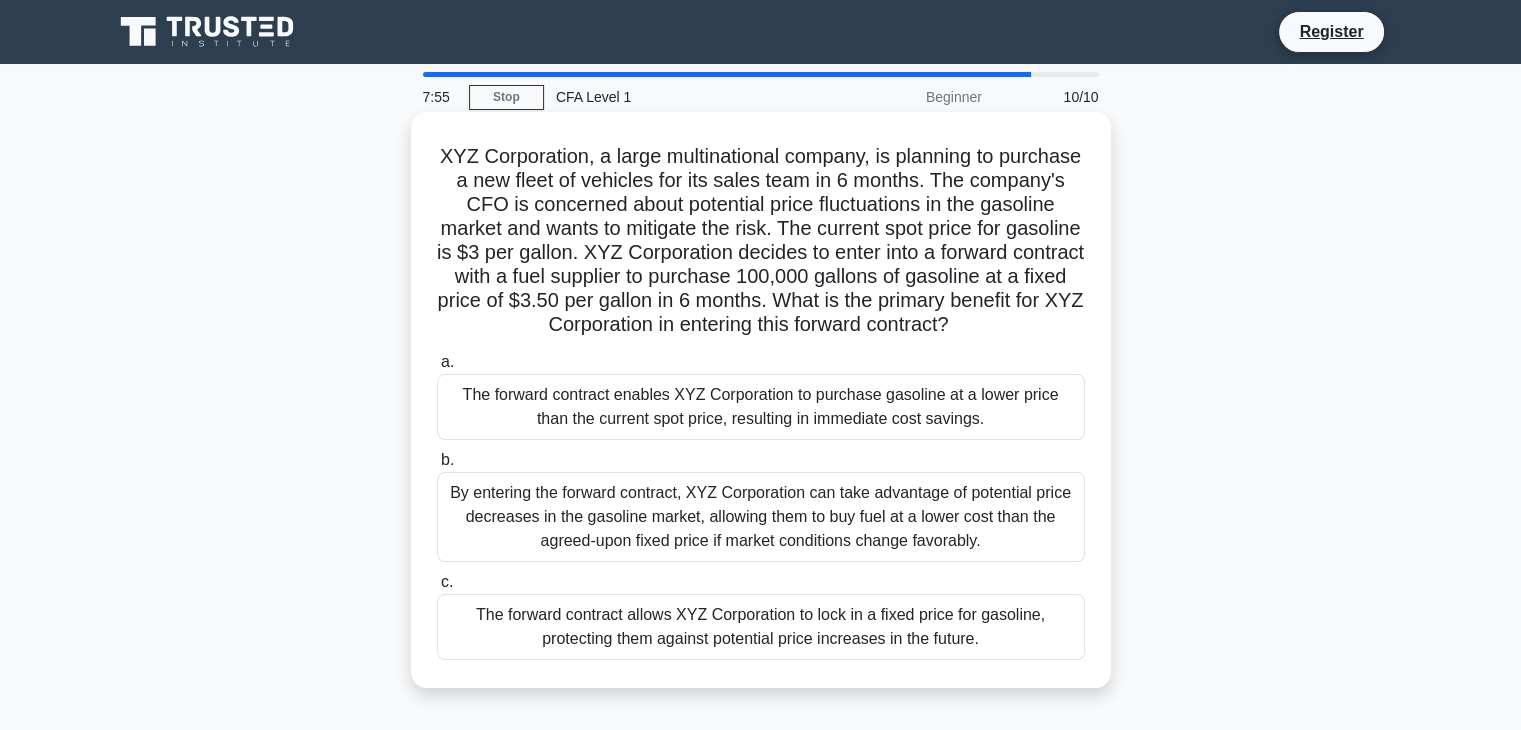 click on "By entering the forward contract, XYZ Corporation can take advantage of potential price decreases in the gasoline market, allowing them to buy fuel at a lower cost than the agreed-upon fixed price if market conditions change favorably." at bounding box center [761, 517] 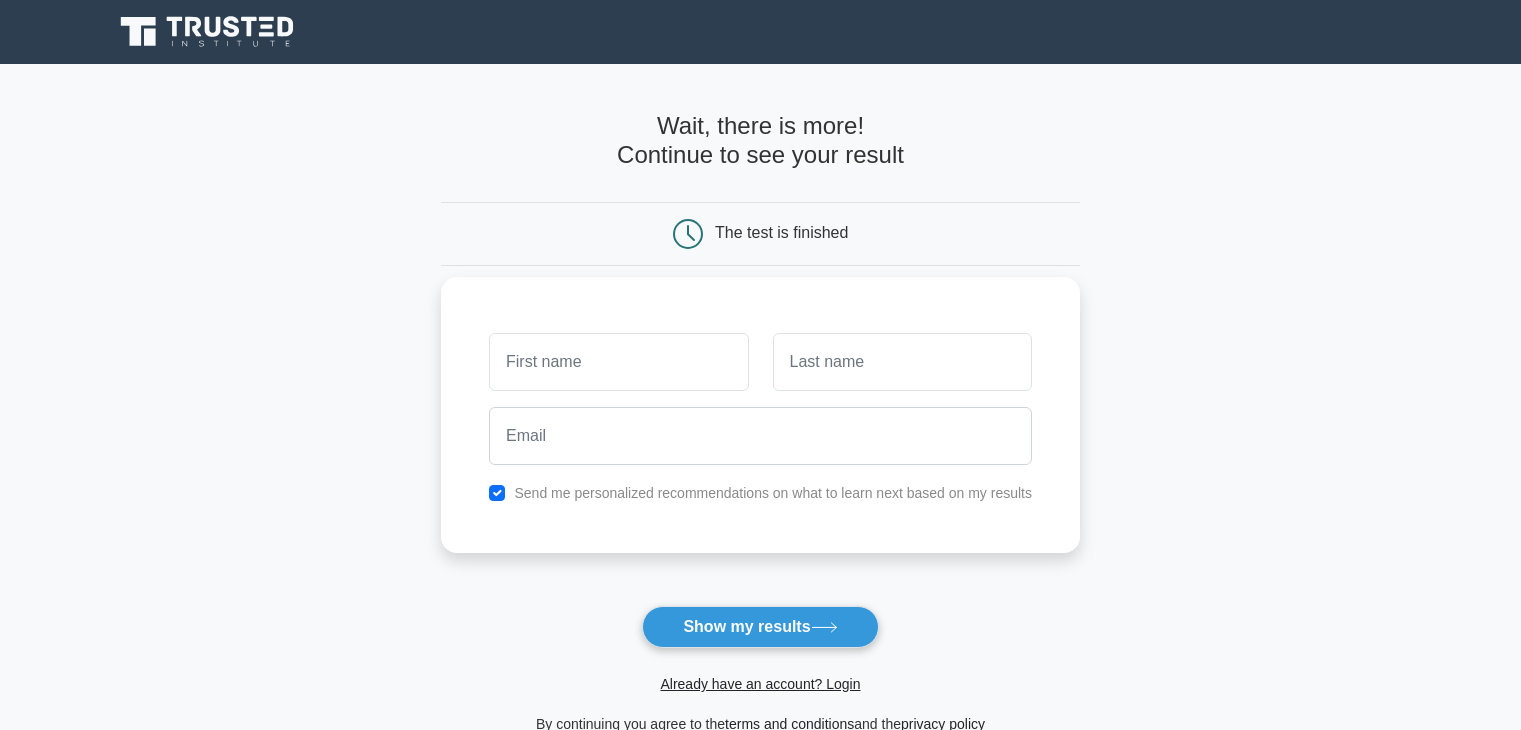 scroll, scrollTop: 0, scrollLeft: 0, axis: both 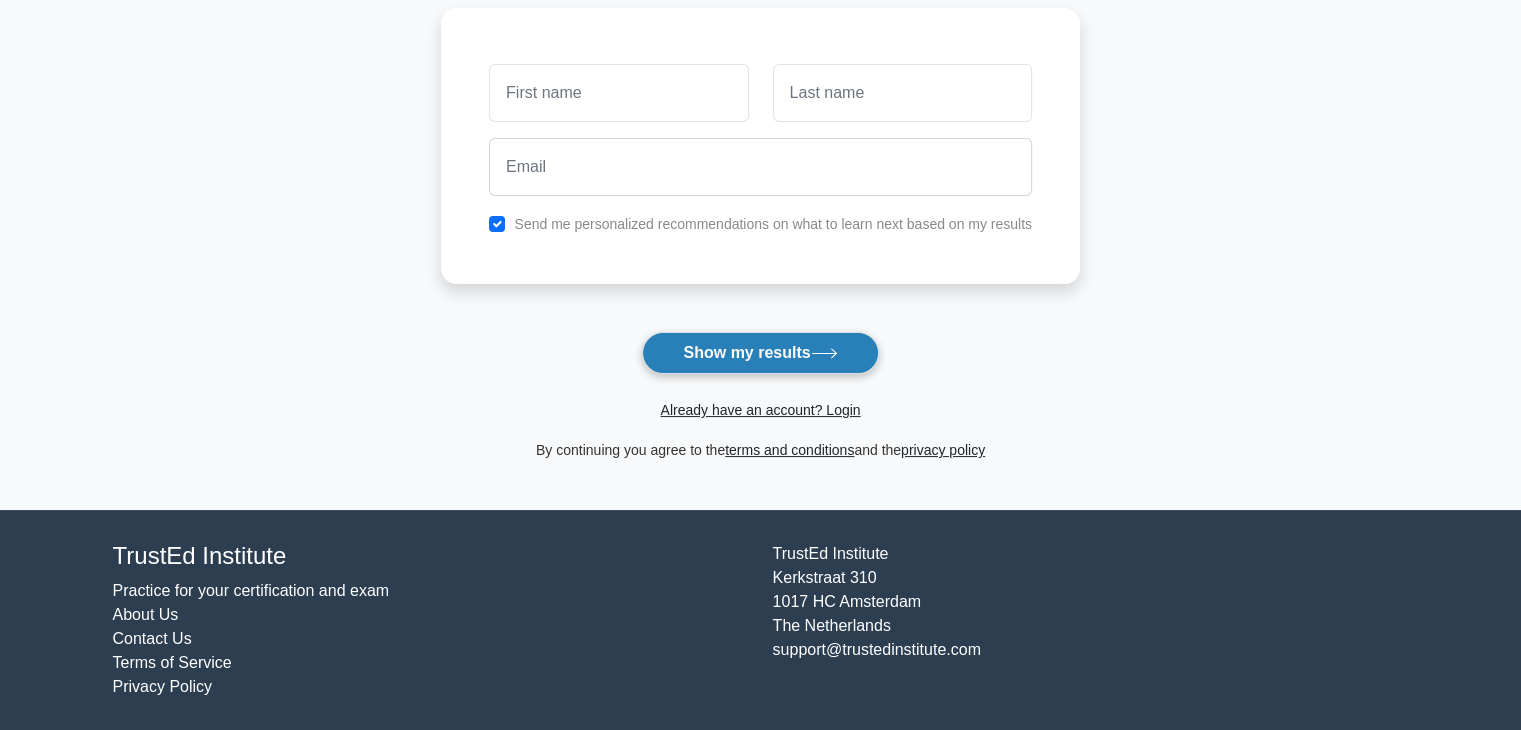 click on "Show my results" at bounding box center (760, 353) 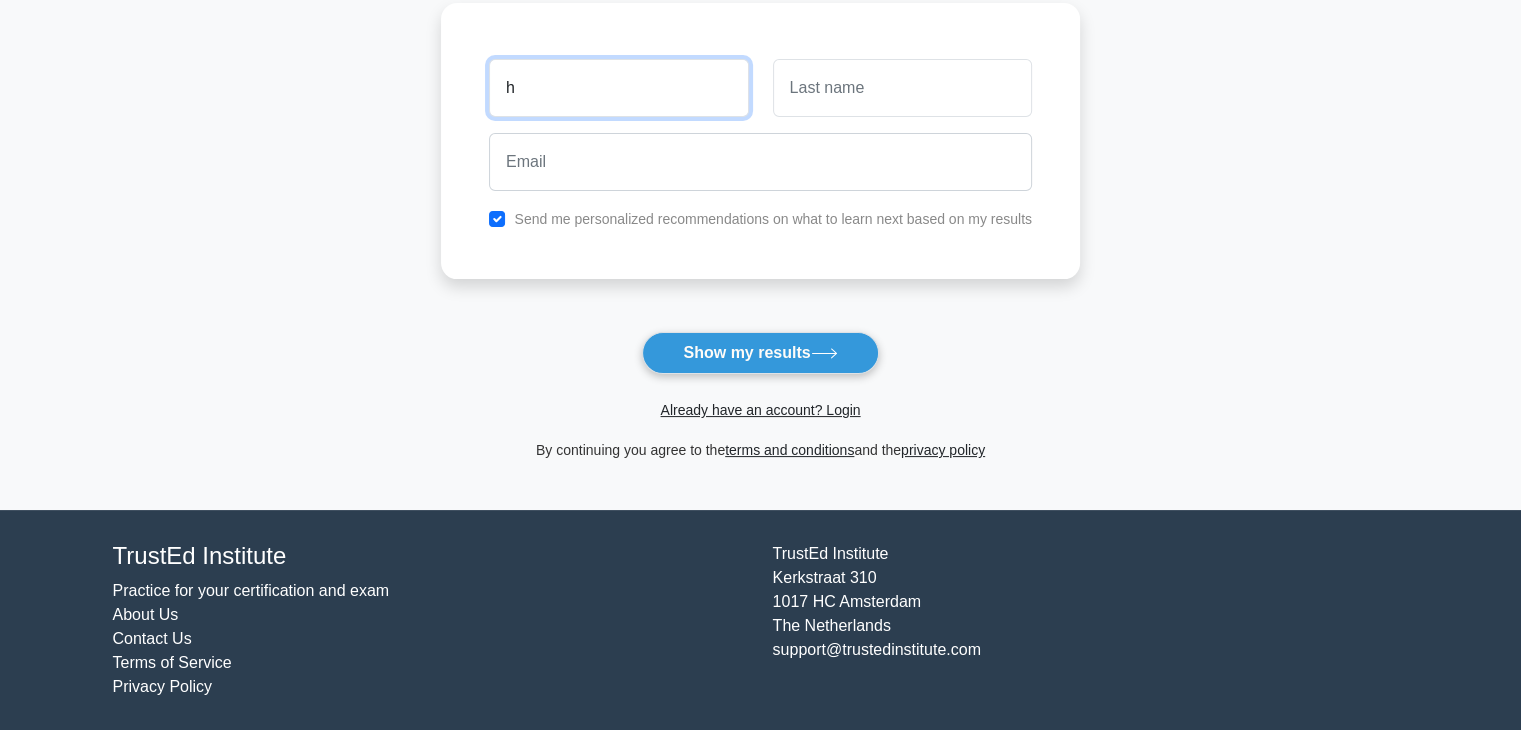 type on "h" 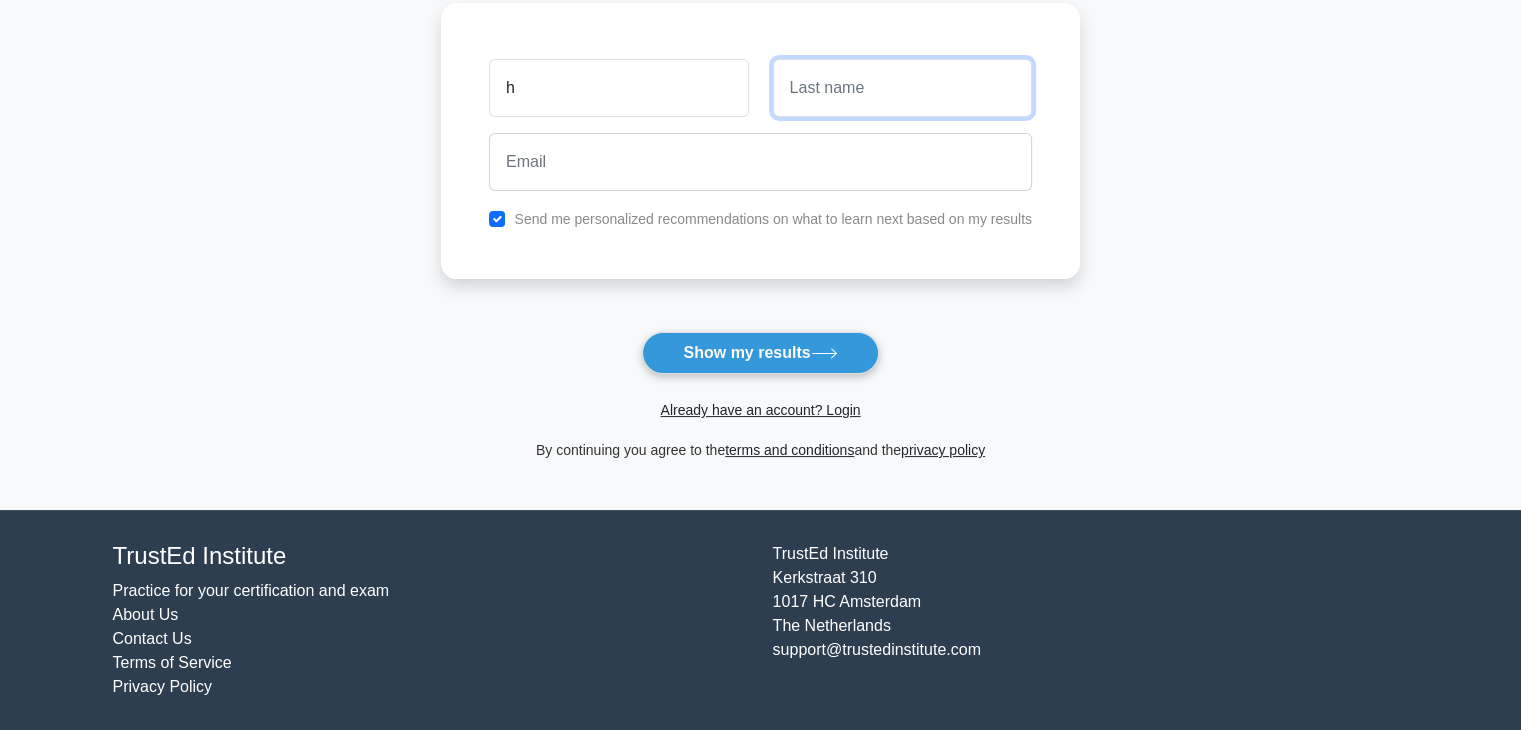 click at bounding box center [902, 88] 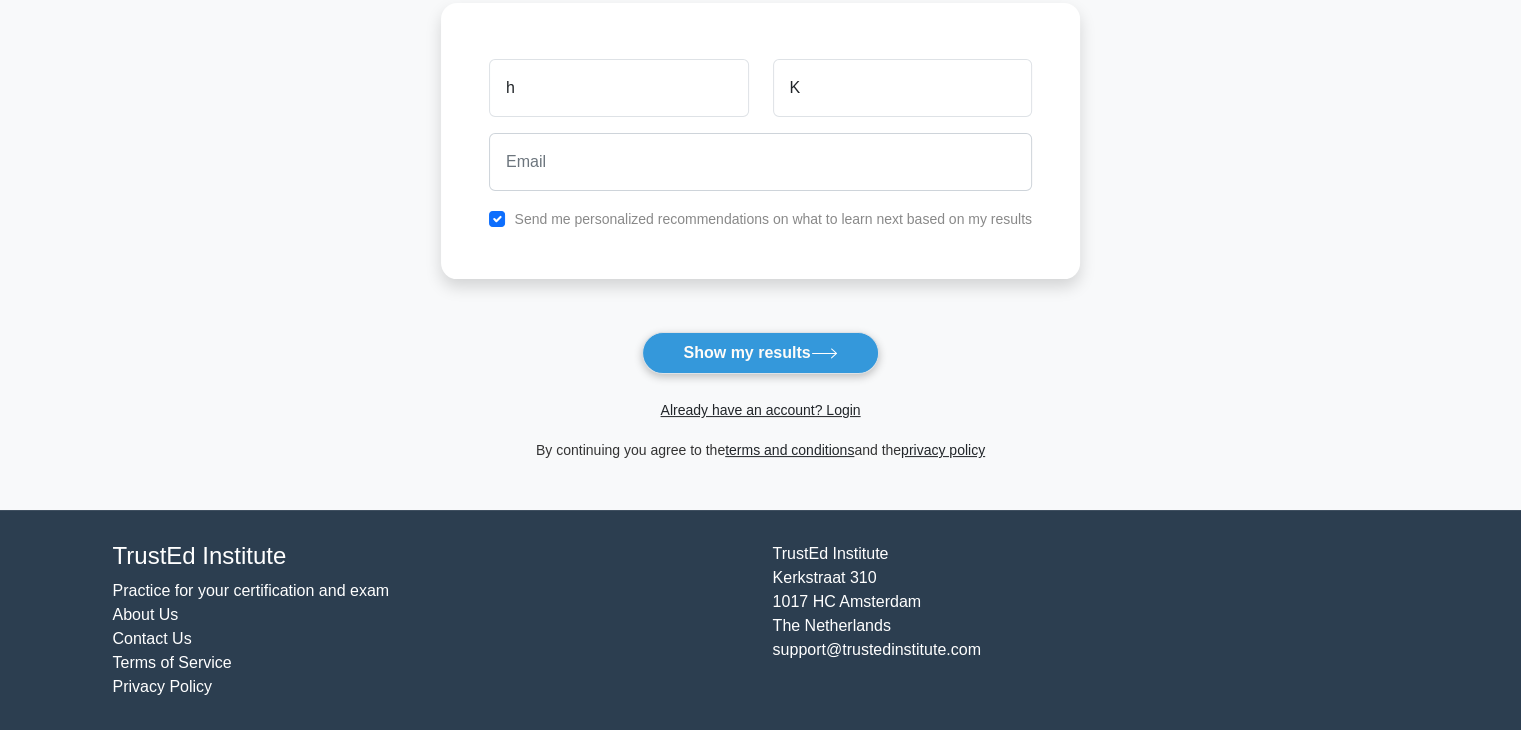 click on "Send me personalized recommendations on what to learn next based on my results" at bounding box center [773, 219] 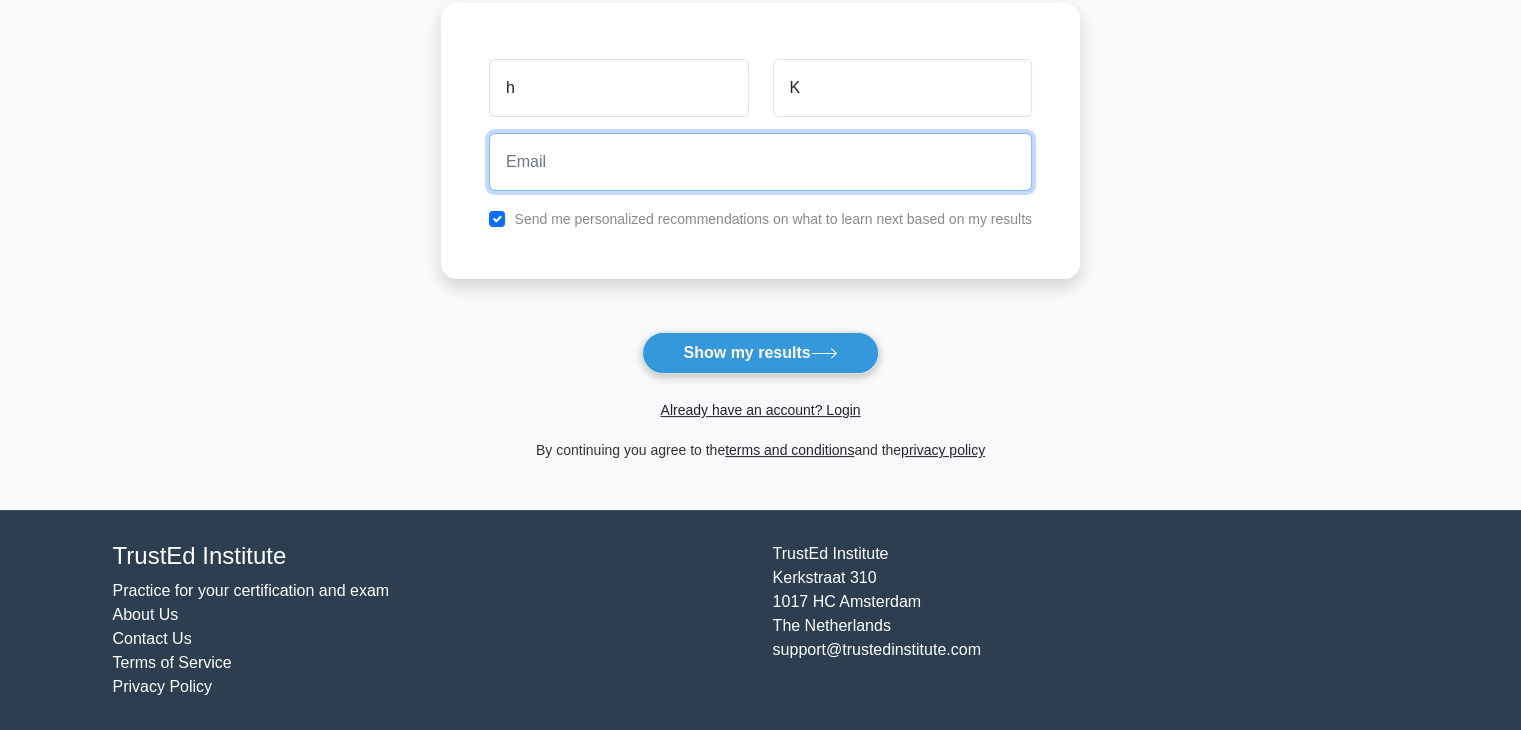 click at bounding box center (760, 162) 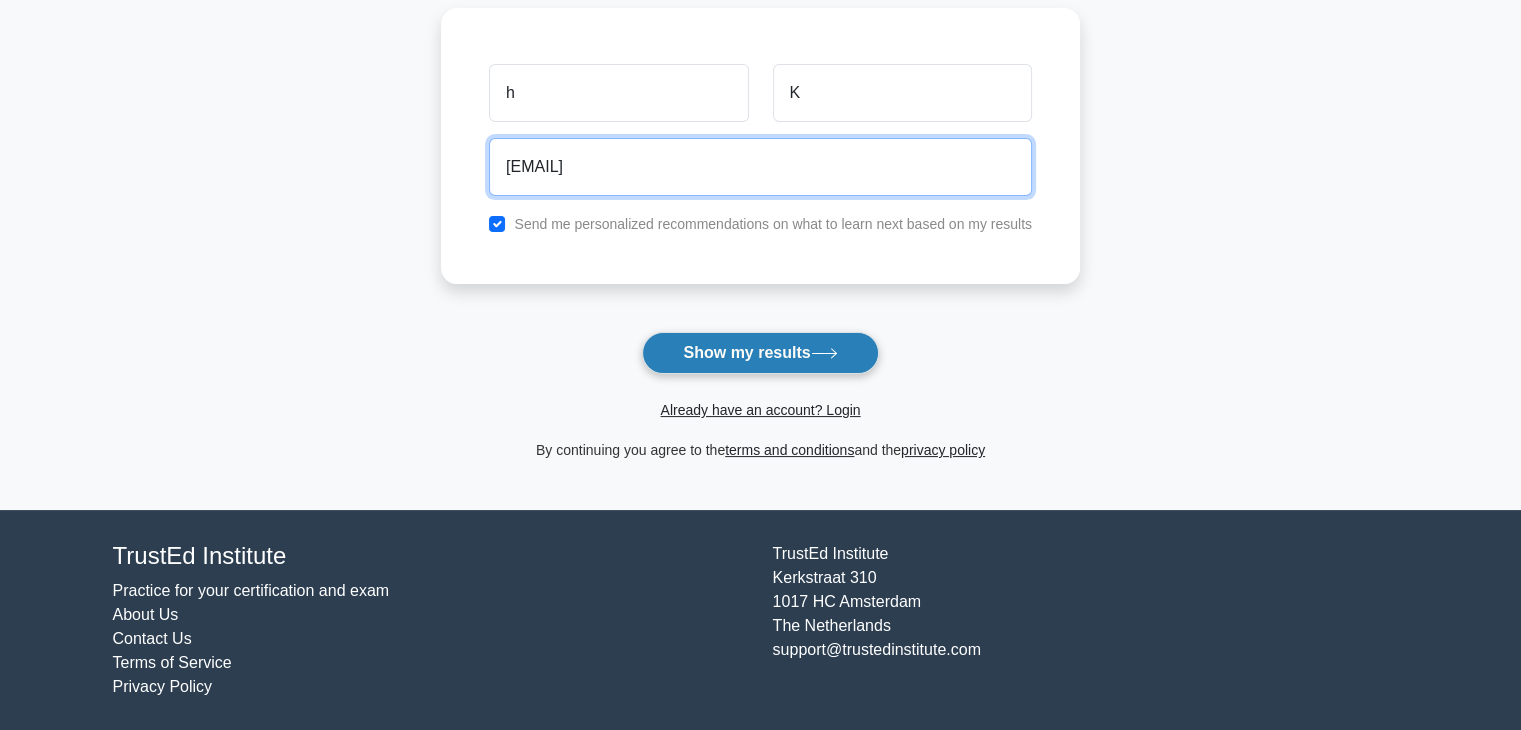 type on "pk@gmail.com" 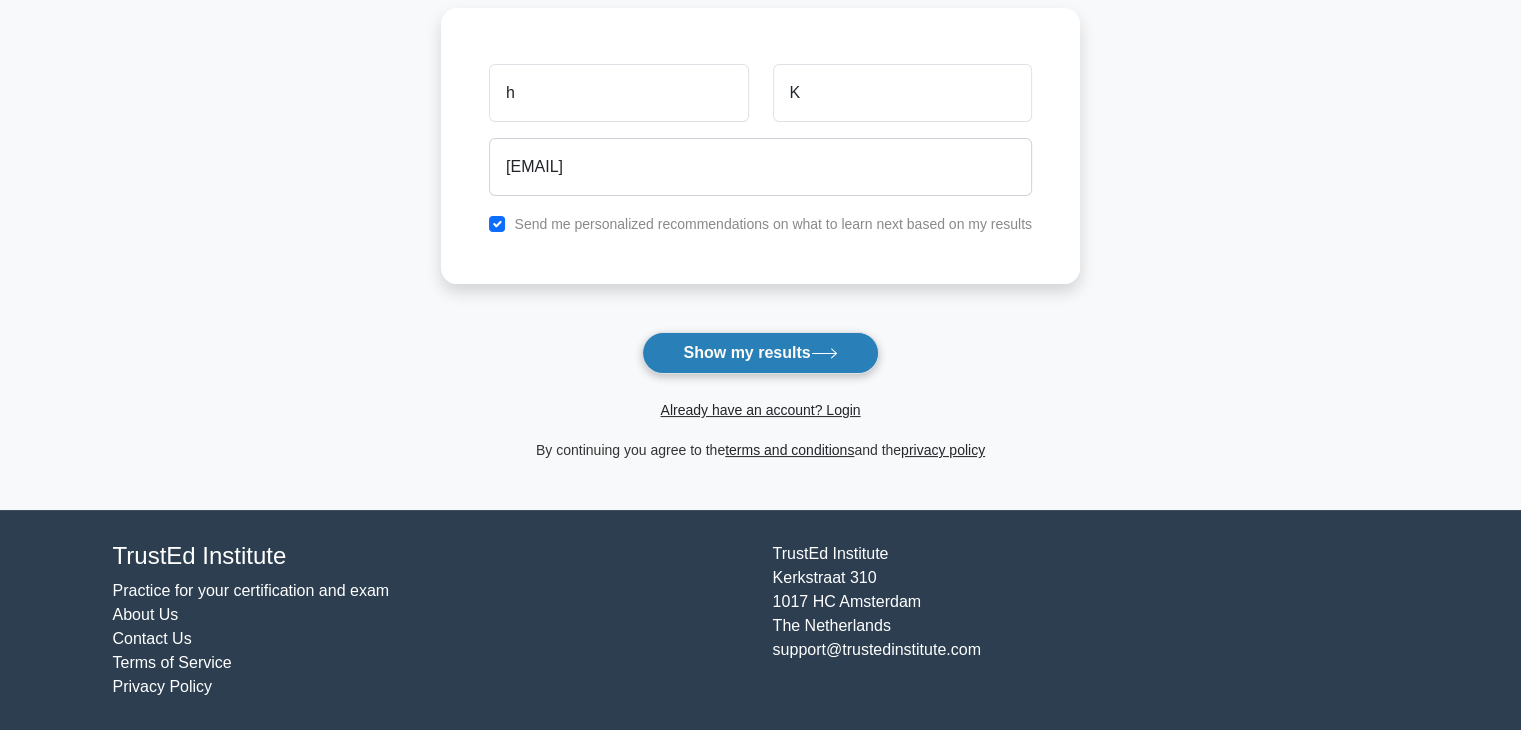click on "Show my results" at bounding box center (760, 353) 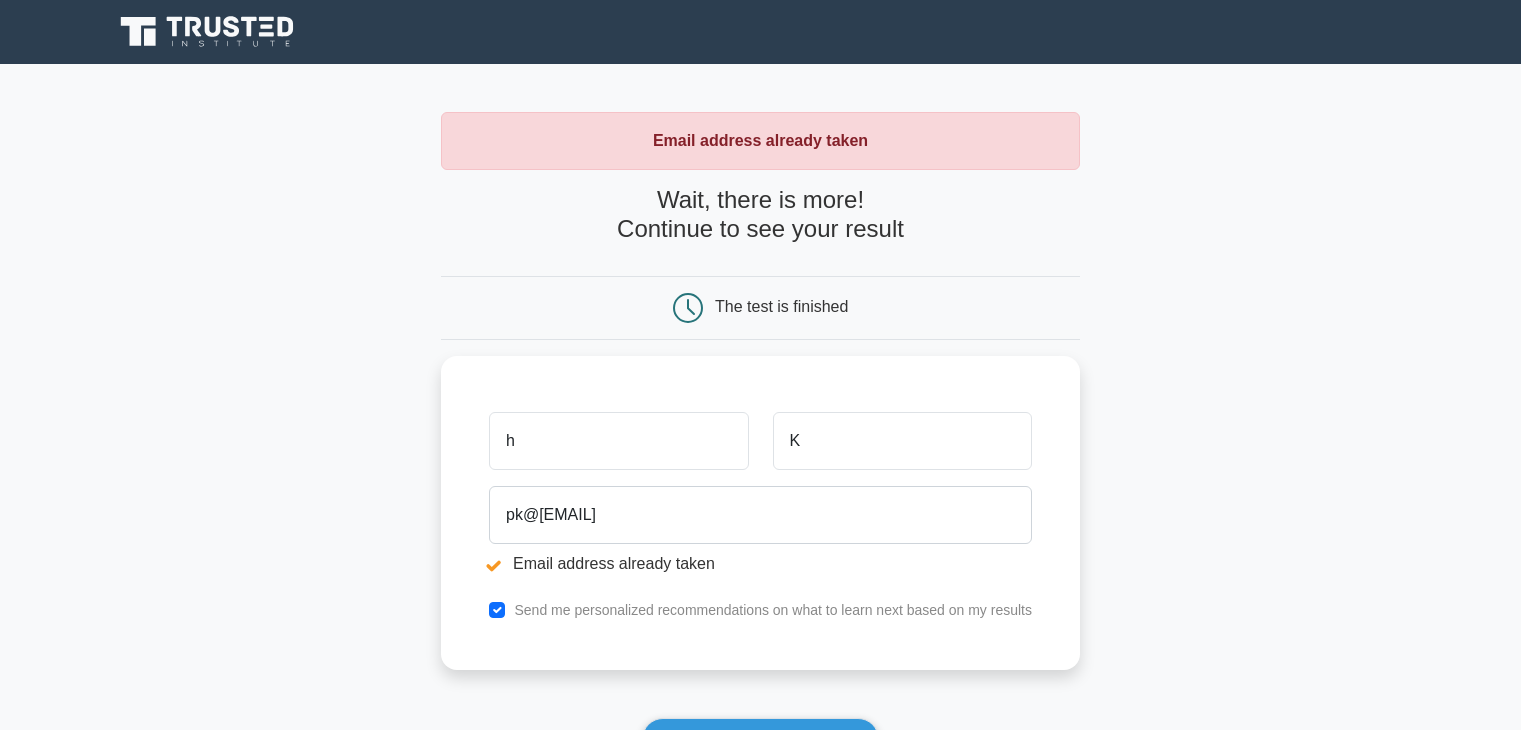 scroll, scrollTop: 0, scrollLeft: 0, axis: both 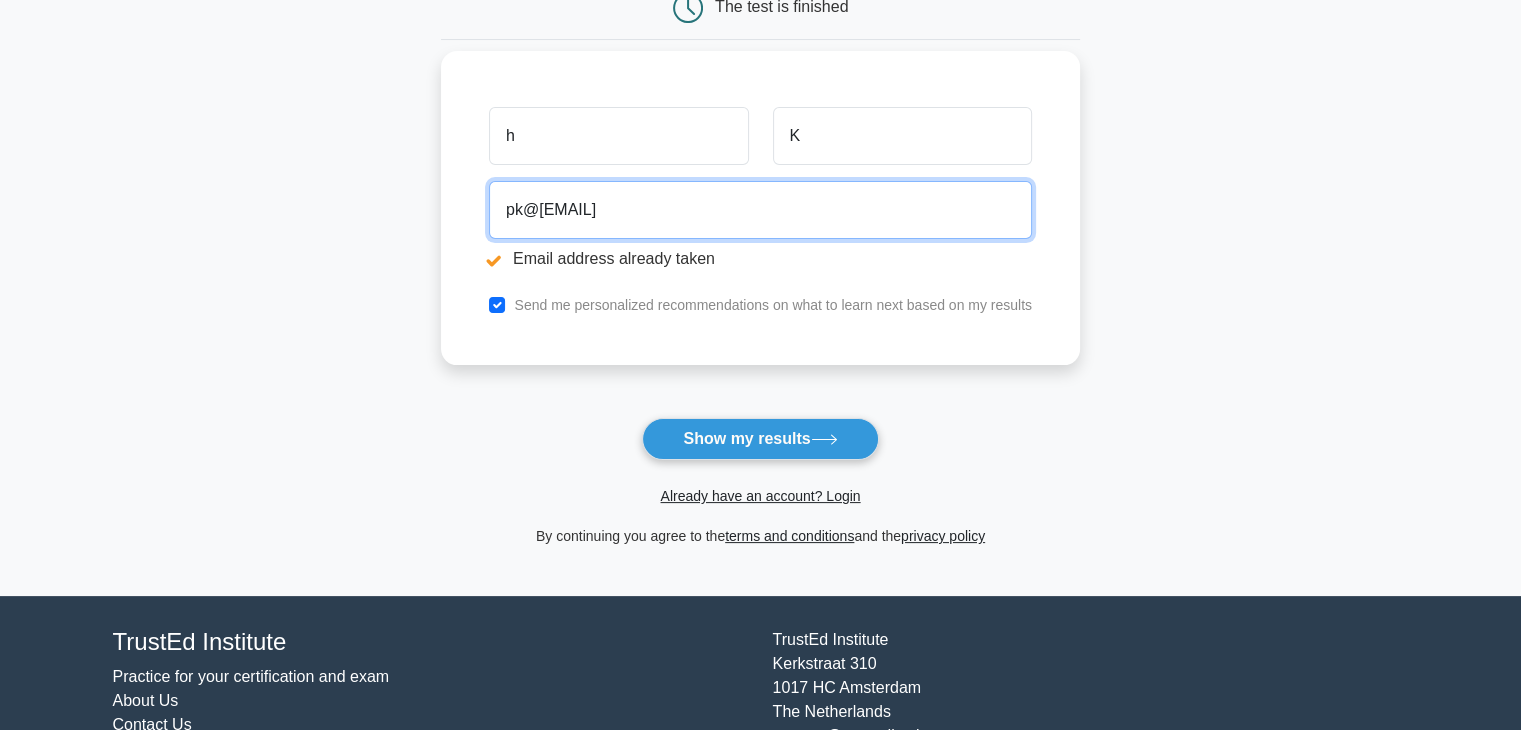 click on "pk@gmail.com" at bounding box center [760, 210] 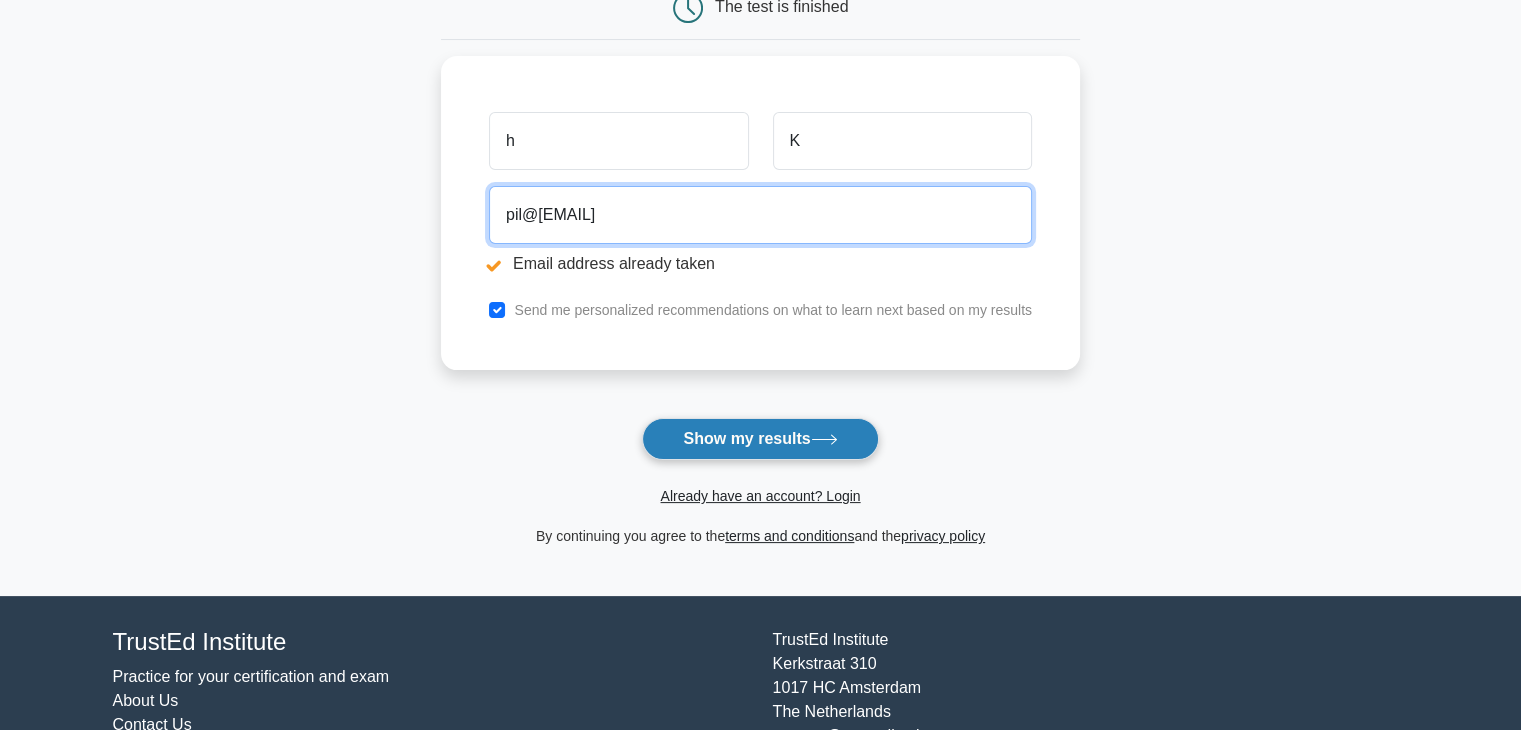 type on "pil@gmail.com" 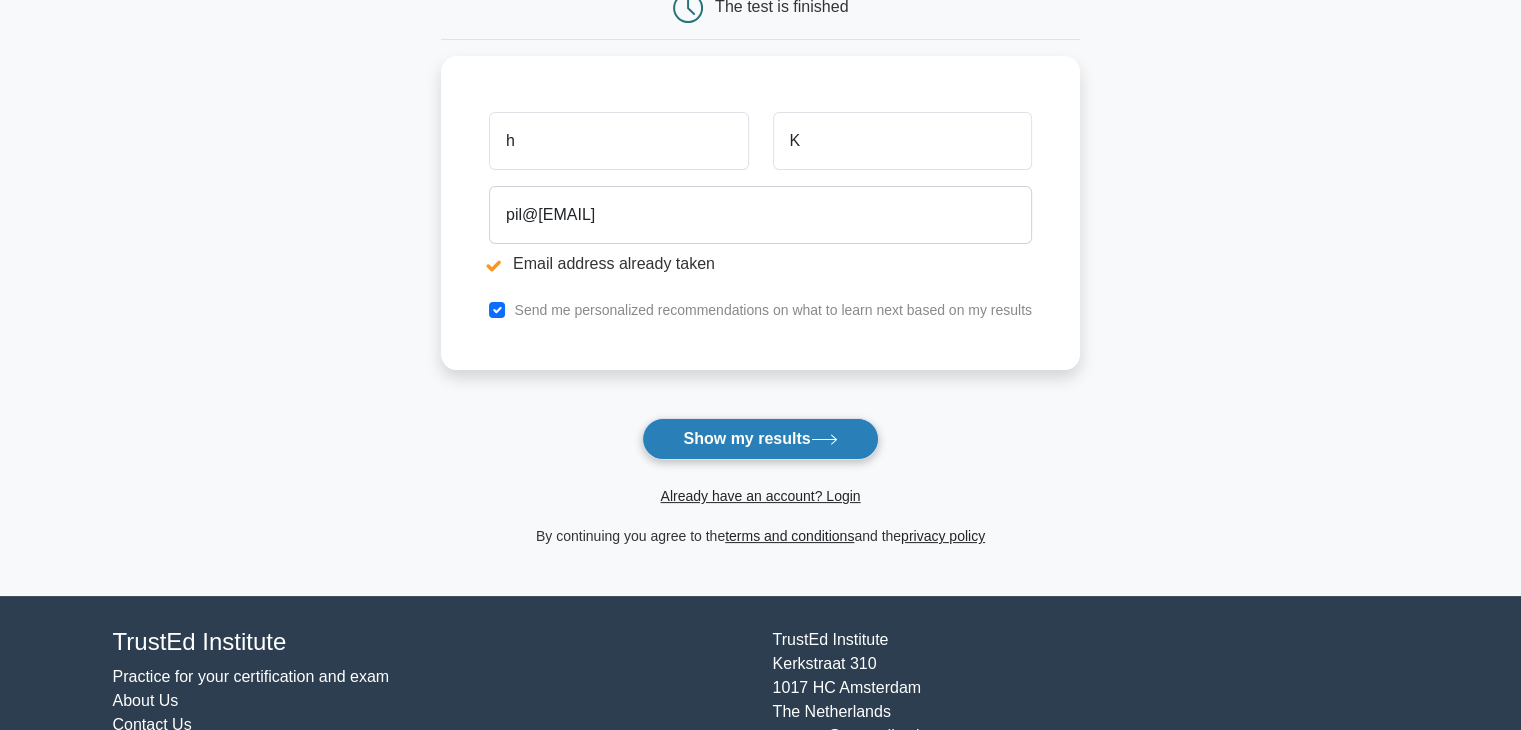 click on "Show my results" at bounding box center (760, 439) 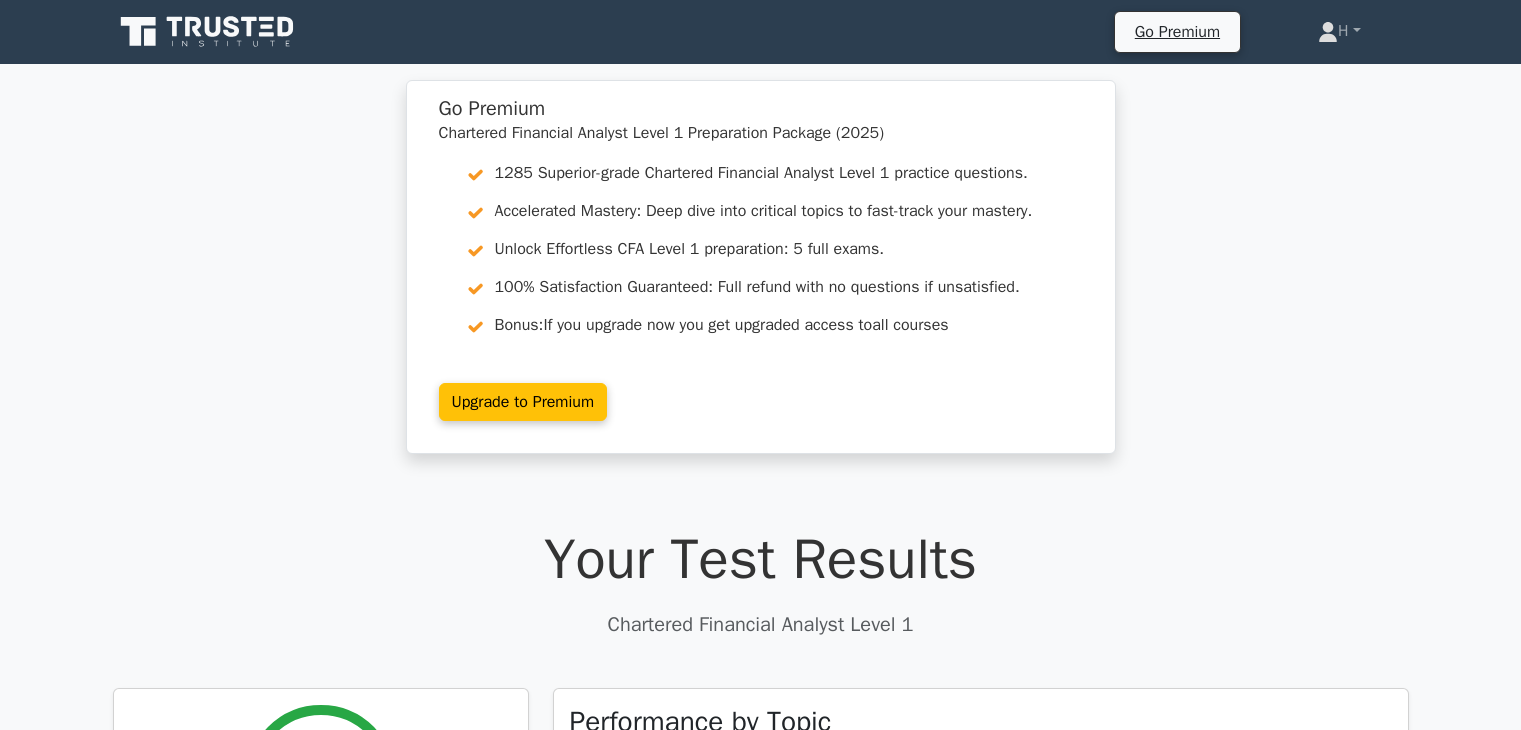 scroll, scrollTop: 0, scrollLeft: 0, axis: both 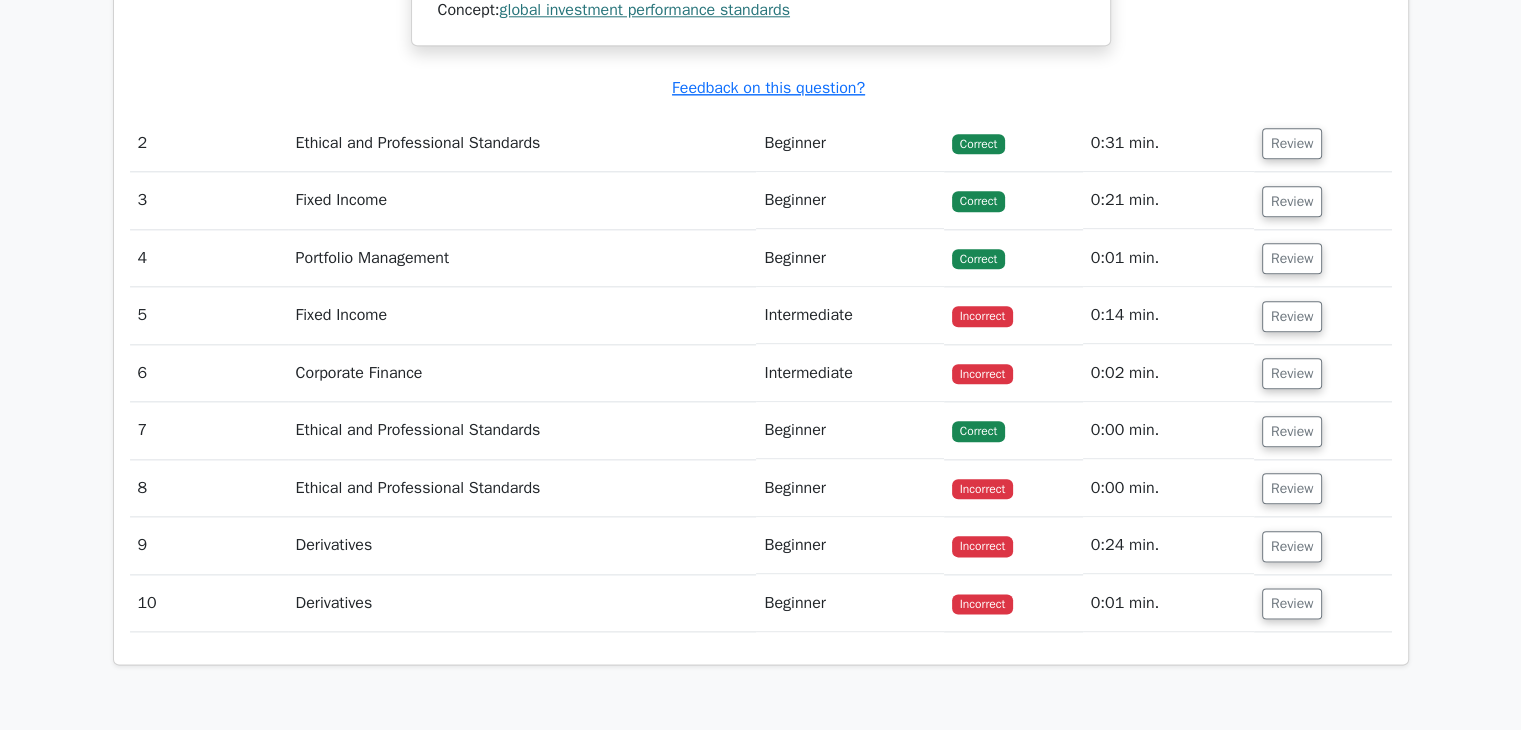 click on "Fixed Income" at bounding box center [522, 200] 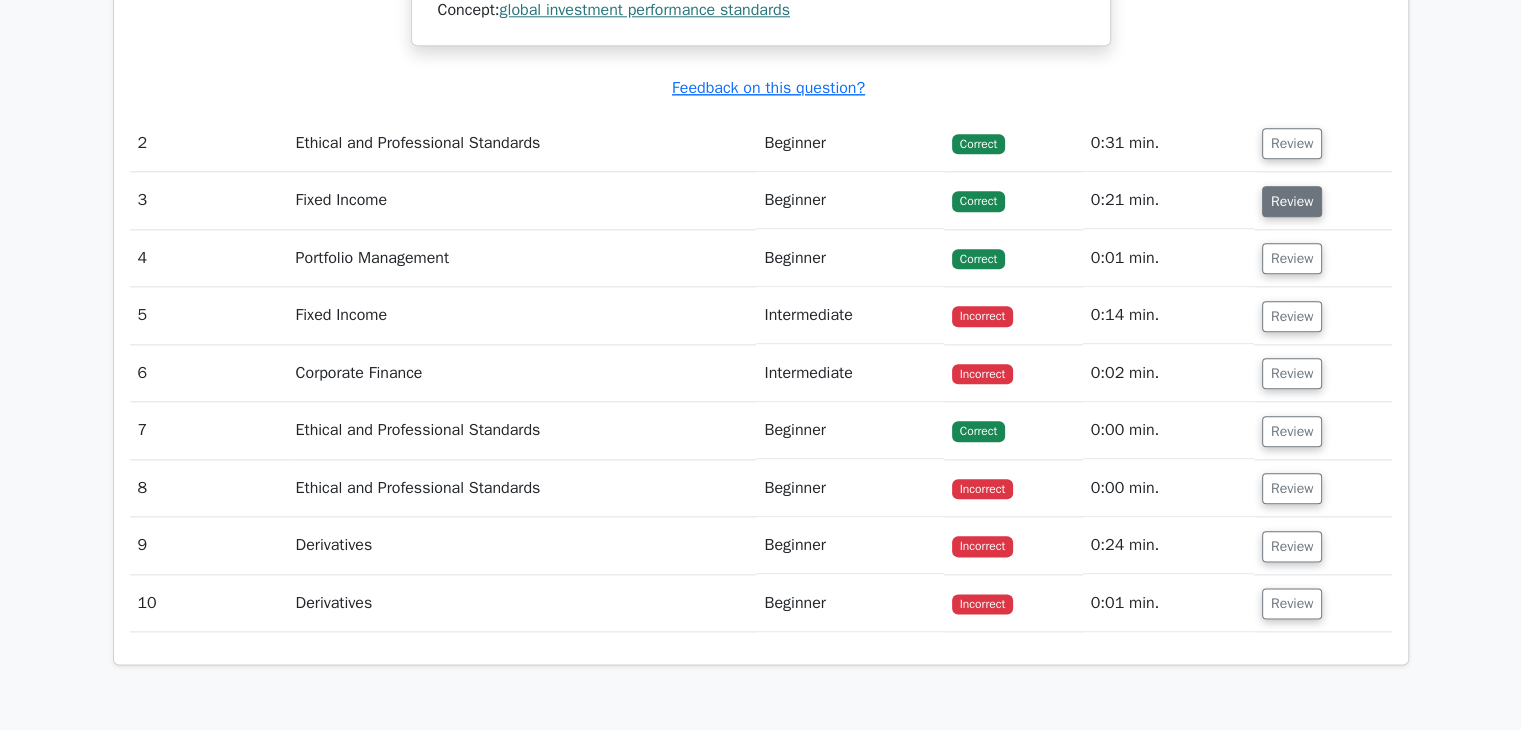 click on "Review" at bounding box center (1292, 201) 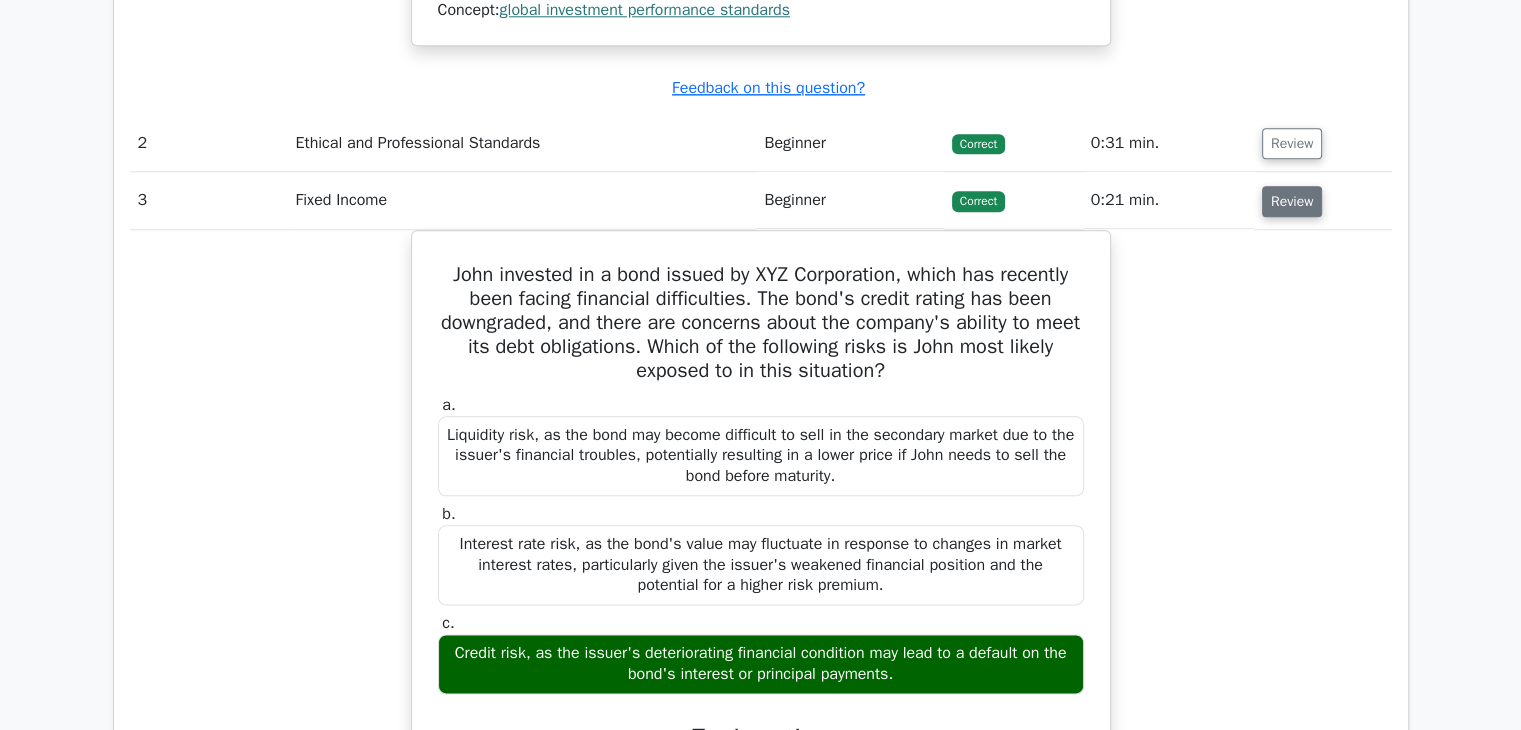 click on "Review" at bounding box center (1292, 201) 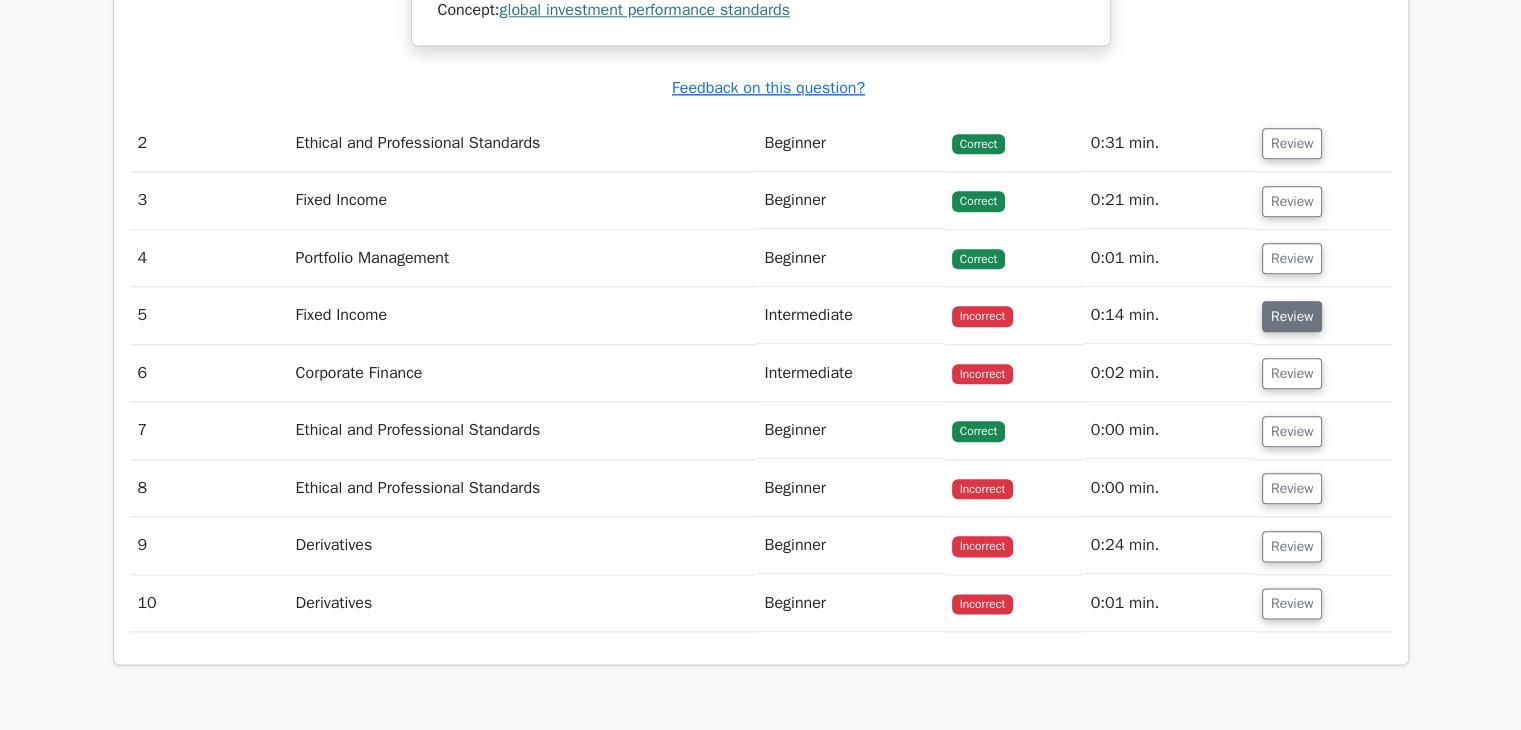 click on "Review" at bounding box center (1292, 316) 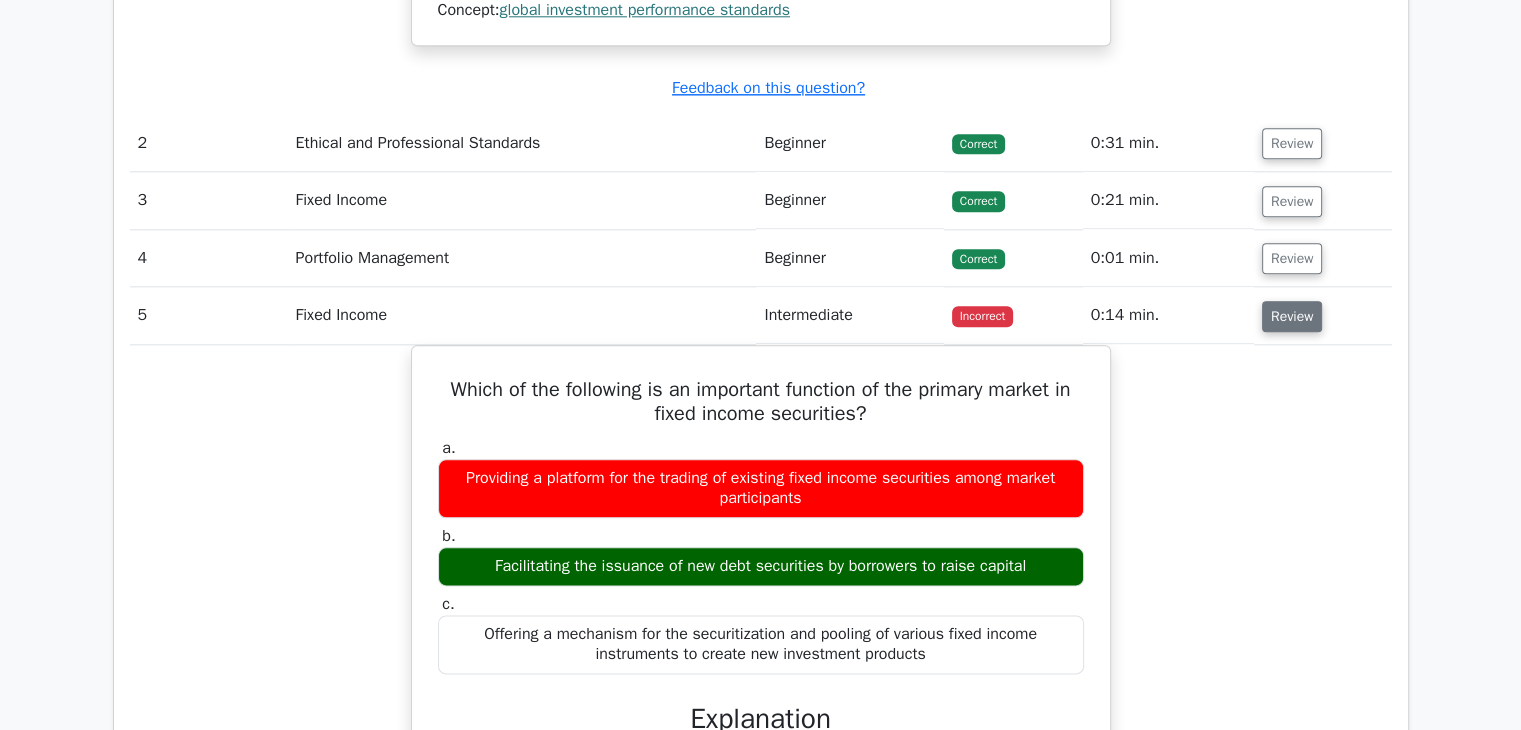 click on "Review" at bounding box center [1292, 316] 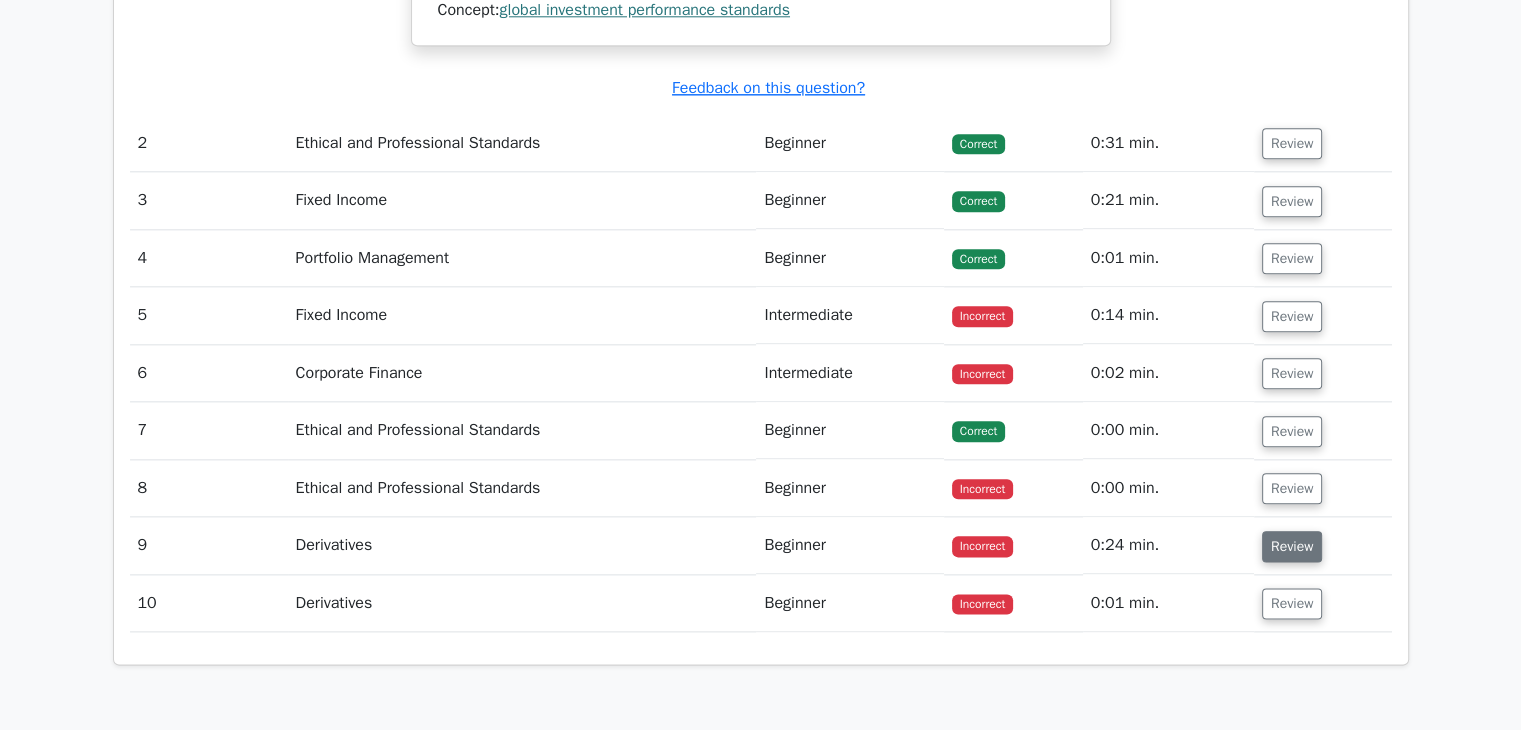 click on "Review" at bounding box center (1292, 546) 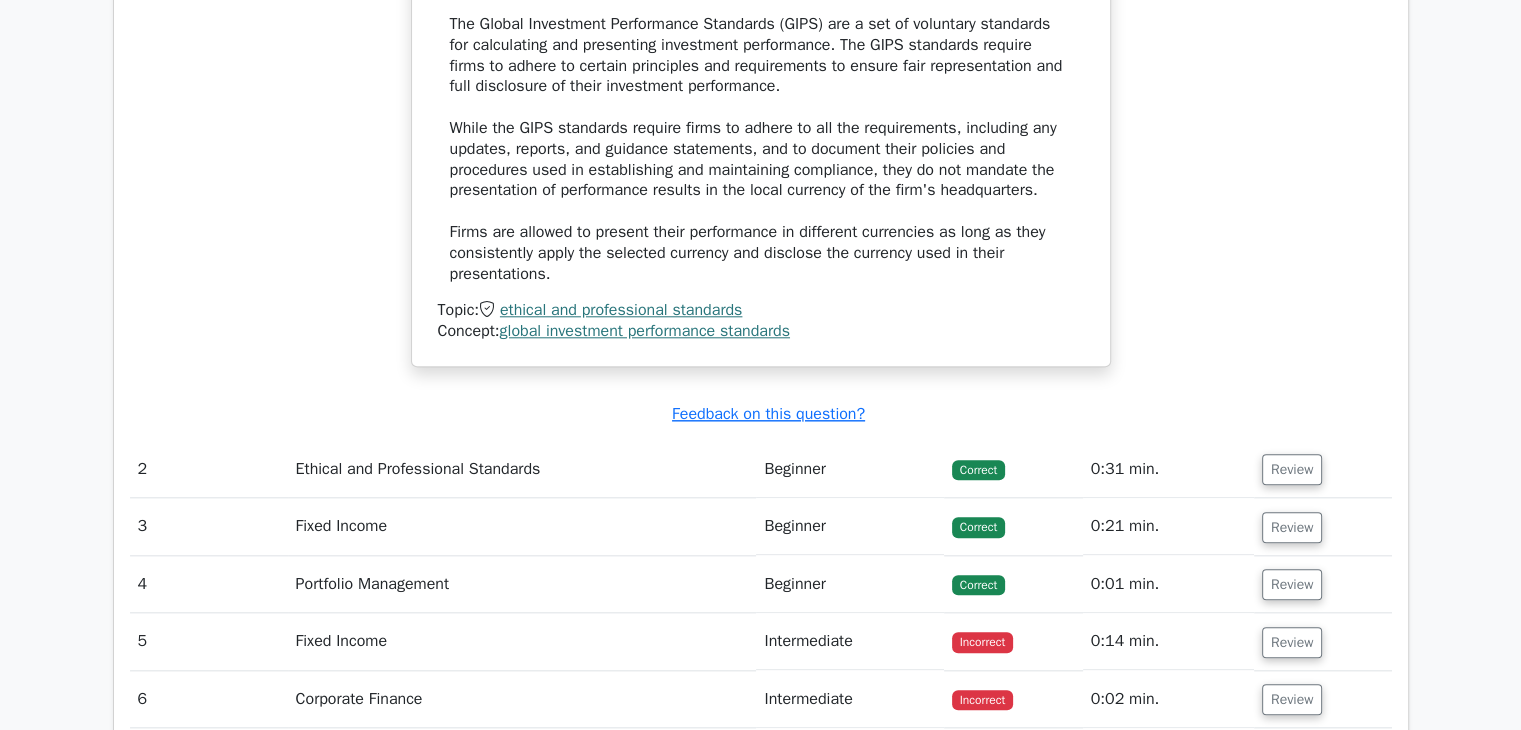 scroll, scrollTop: 1900, scrollLeft: 0, axis: vertical 